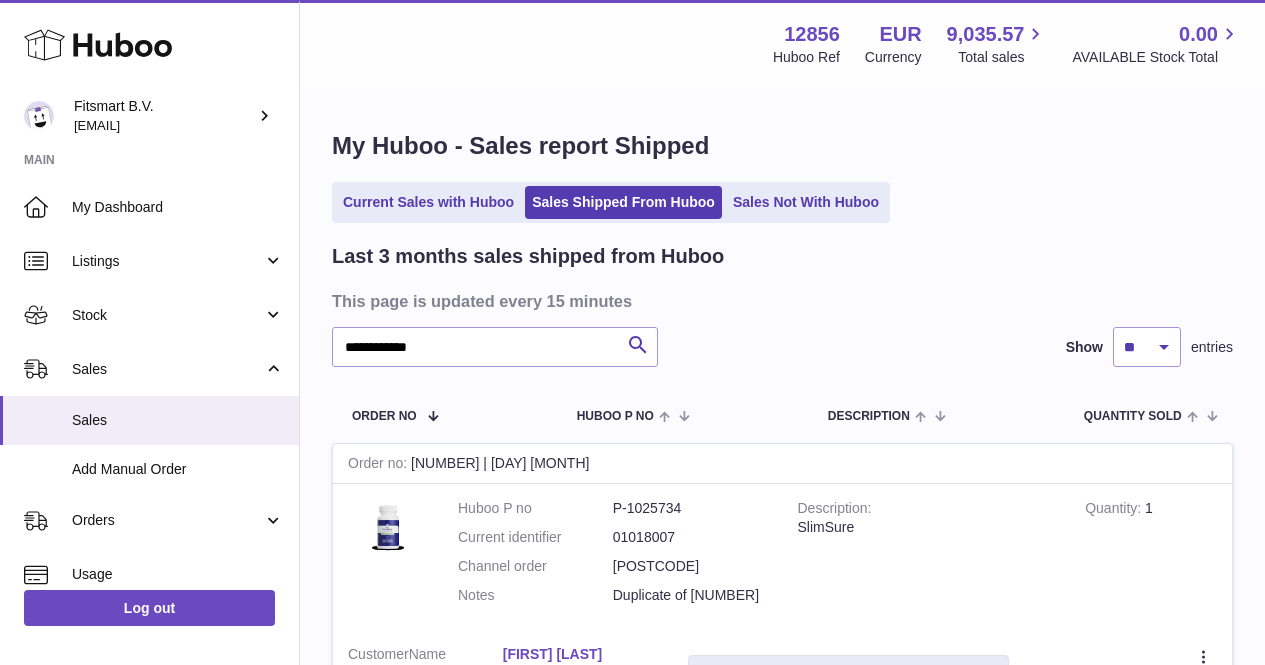 scroll, scrollTop: 282, scrollLeft: 0, axis: vertical 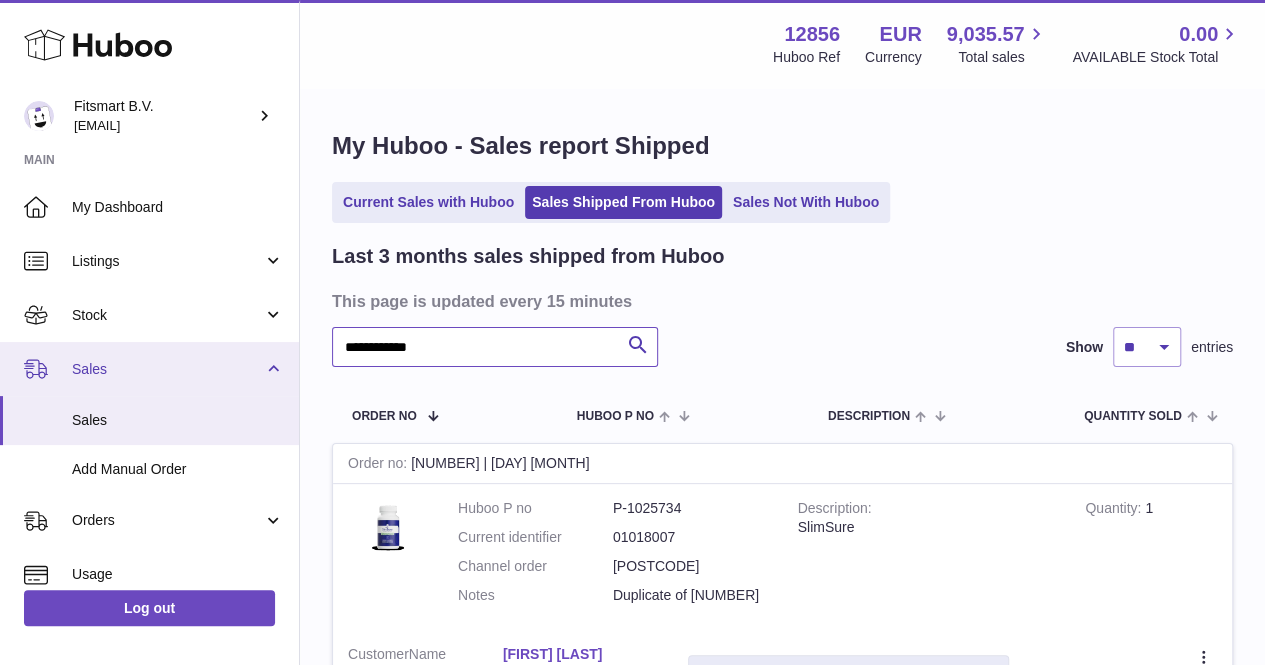 drag, startPoint x: 440, startPoint y: 354, endPoint x: 280, endPoint y: 354, distance: 160 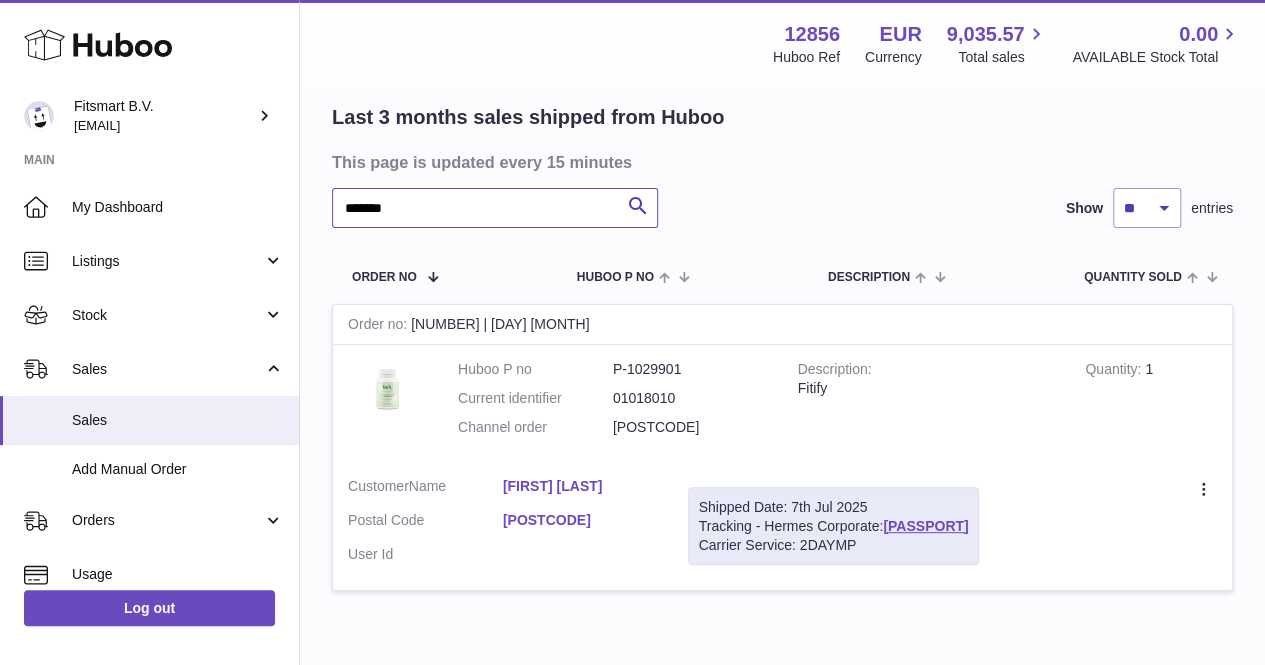 scroll, scrollTop: 138, scrollLeft: 0, axis: vertical 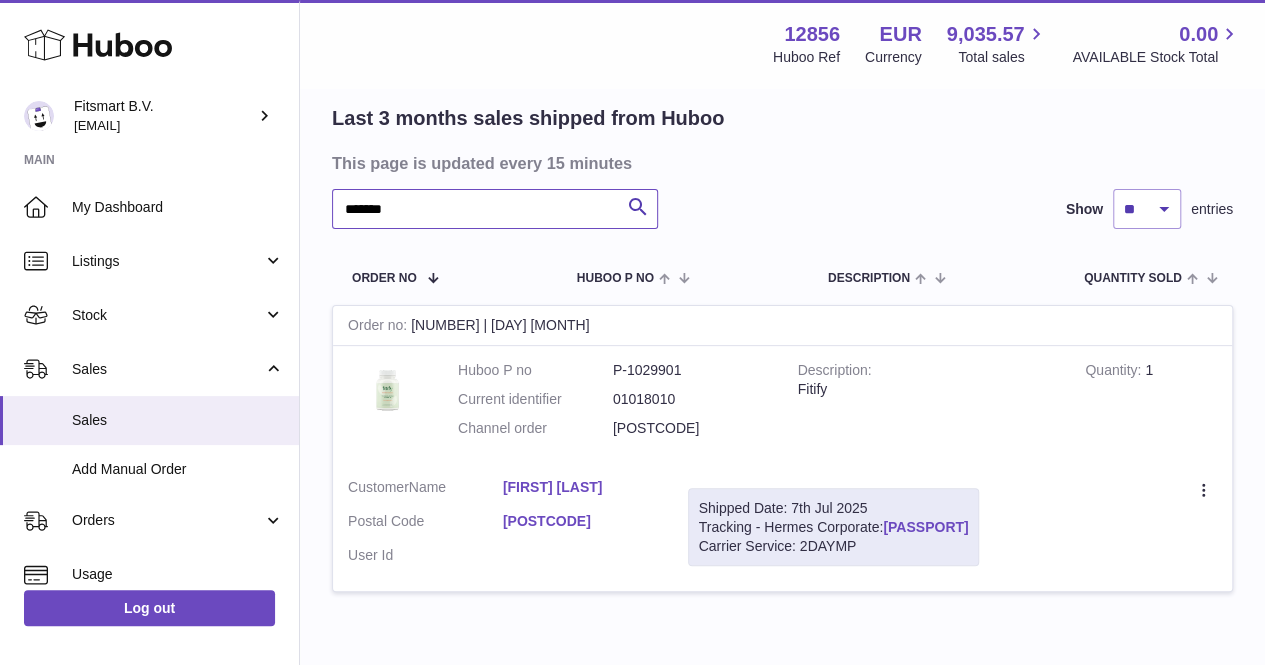 type on "*******" 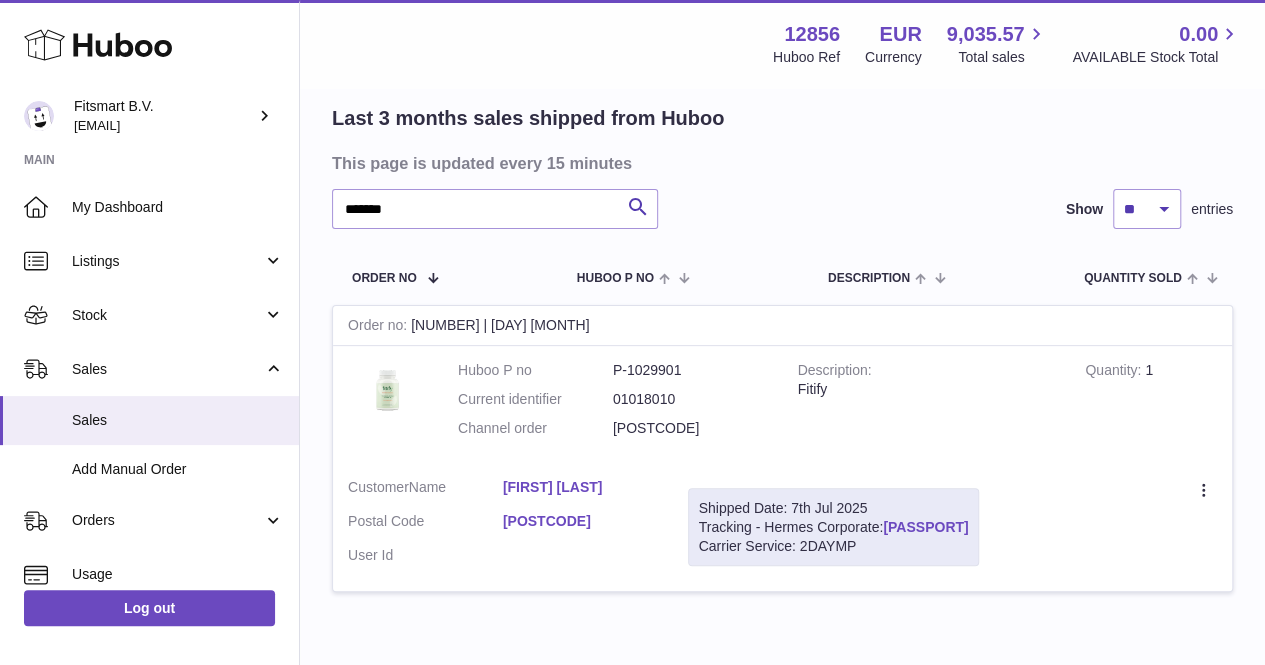click on "H01HYA0049933920" at bounding box center (925, 527) 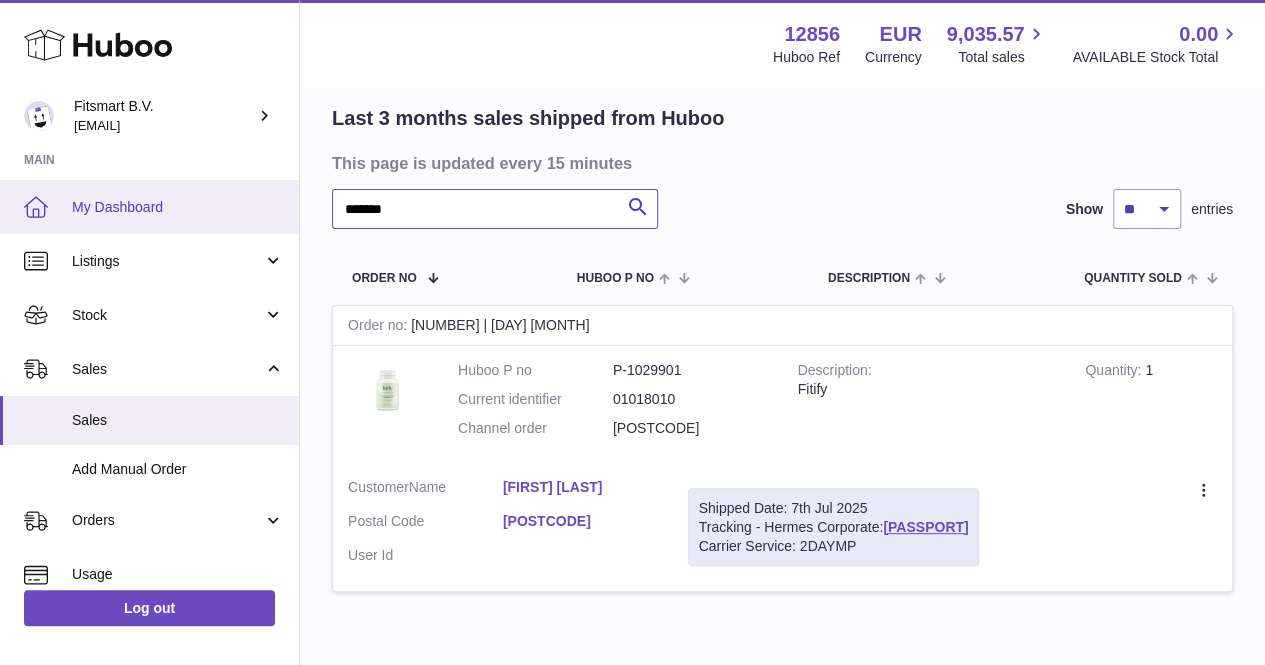 drag, startPoint x: 472, startPoint y: 201, endPoint x: 290, endPoint y: 191, distance: 182.27452 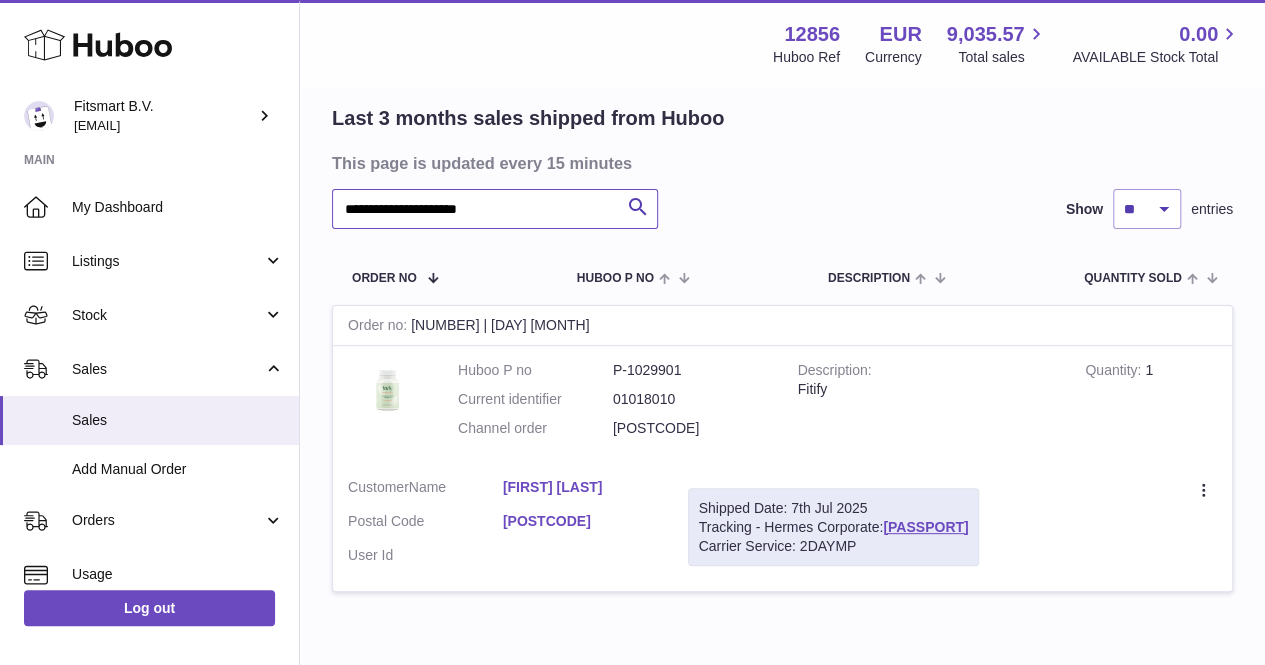 drag, startPoint x: 507, startPoint y: 205, endPoint x: 422, endPoint y: 203, distance: 85.02353 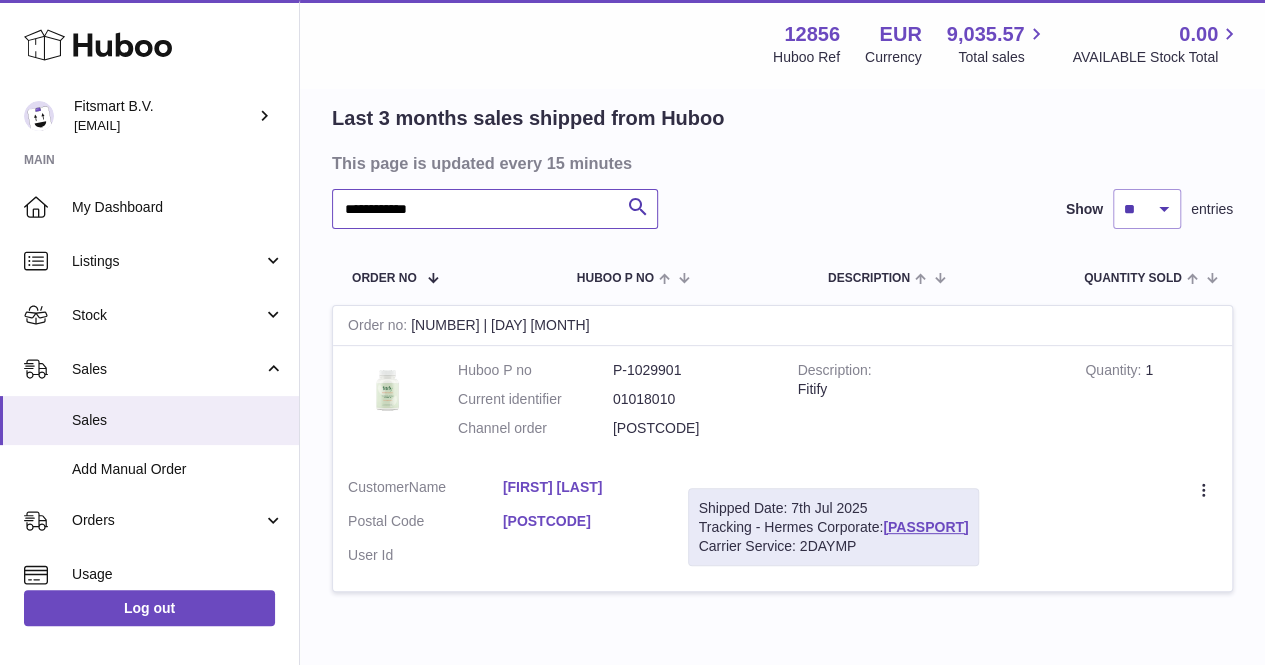 drag, startPoint x: 431, startPoint y: 210, endPoint x: 378, endPoint y: 210, distance: 53 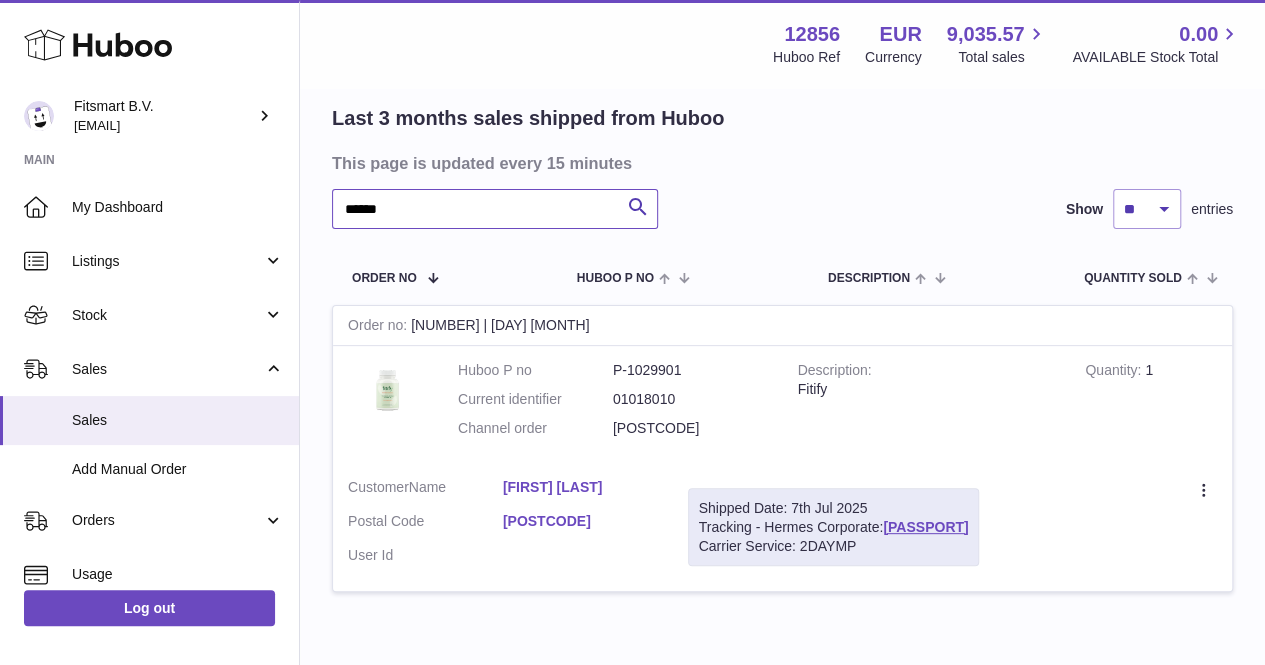 type on "*****" 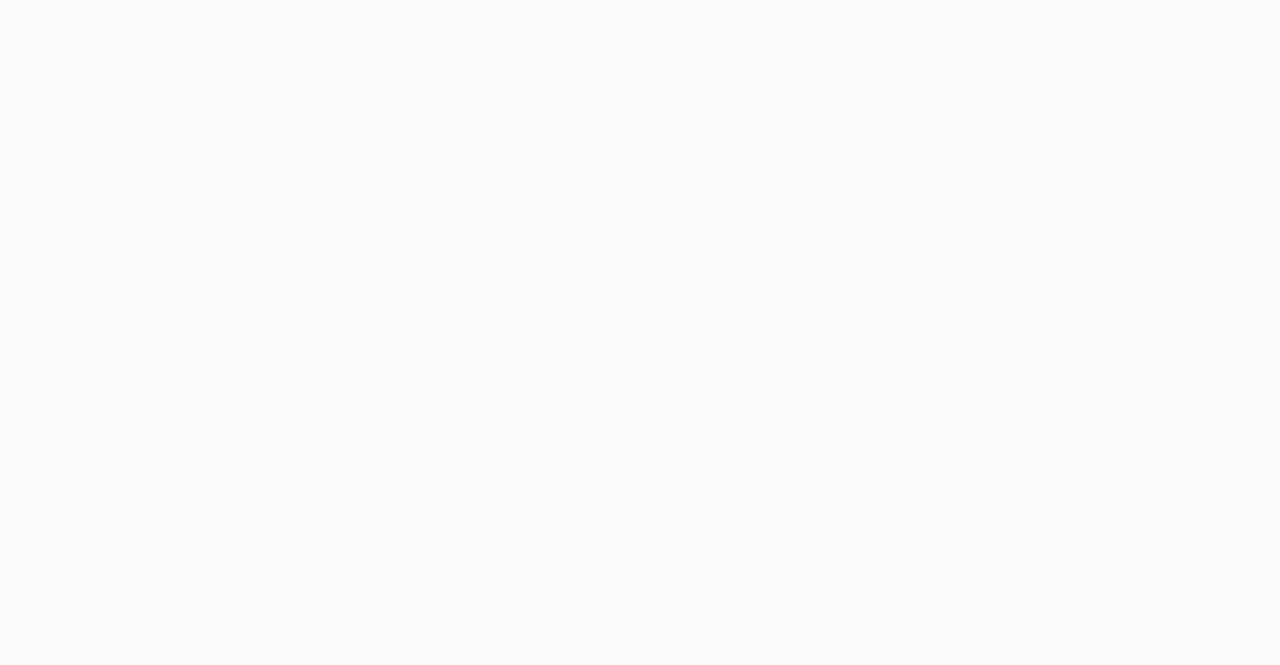 scroll, scrollTop: 0, scrollLeft: 0, axis: both 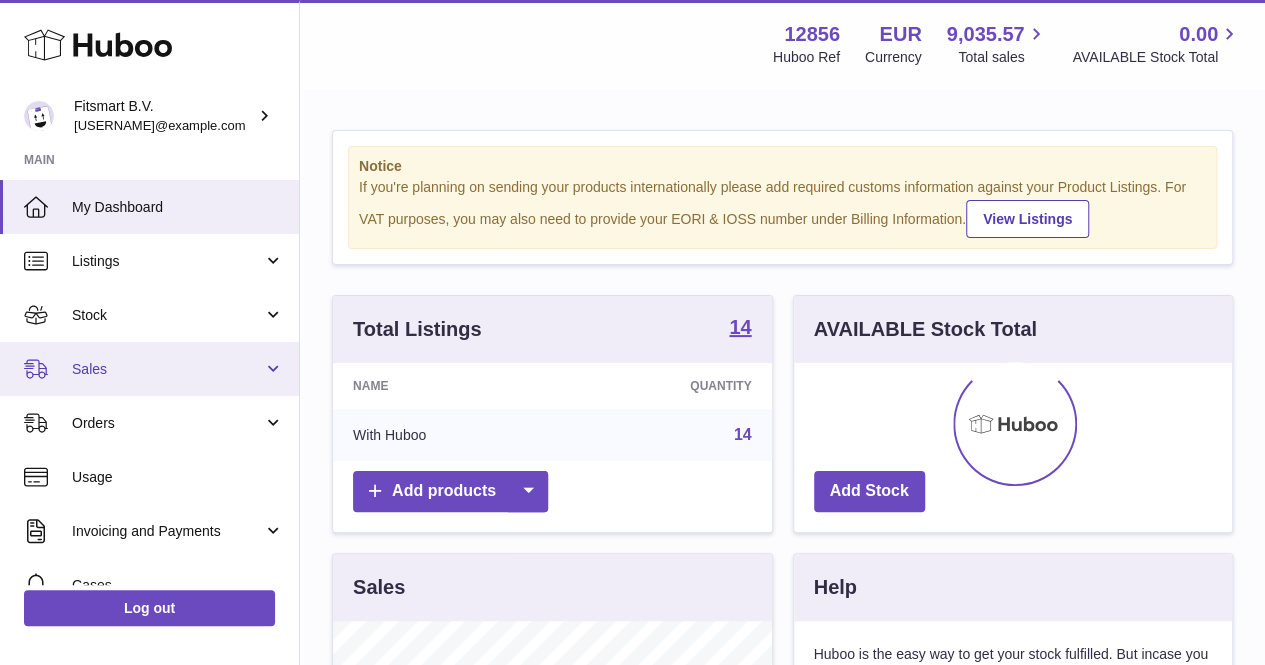 click on "Sales" at bounding box center (149, 369) 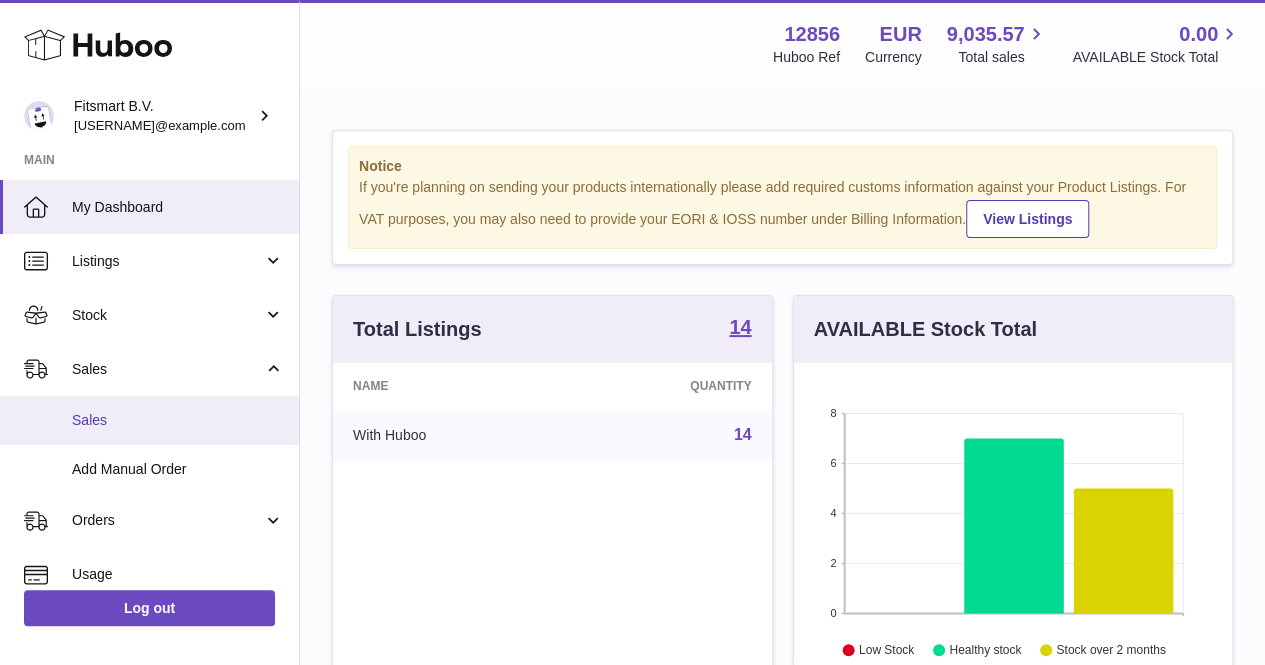 click on "Sales" at bounding box center (178, 420) 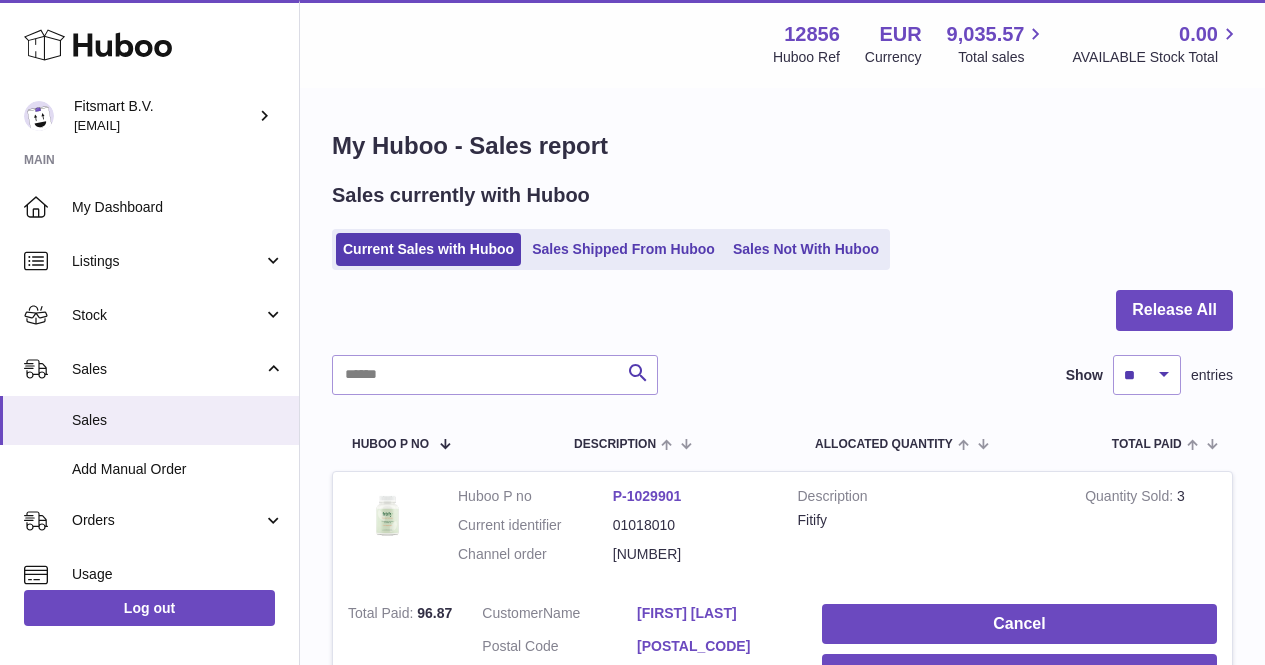 scroll, scrollTop: 0, scrollLeft: 0, axis: both 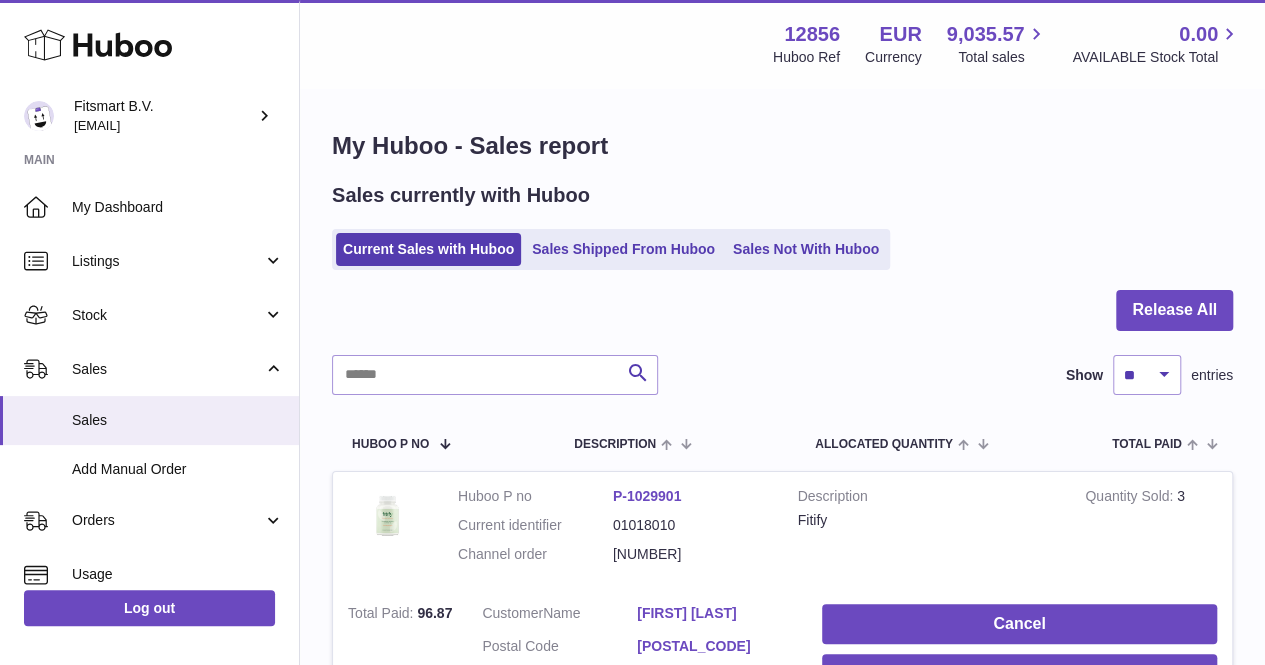 click on "Release All
Search
Show
** ** ** ***
entries
Huboo P no       Description       ALLOCATED Quantity       Total paid
Customer
Action / Status
Huboo P no
P-1029901
Current identifier   01018010
Channel order
5015843     Description   Fitify     Quantity Sold
3
Total Paid   96.87   Customer  Name   Fiona Doyle    Postal Code   D08 YX76   User Id     Customer Type   B2C
Cancel
Release
Huboo P no
P-1029901
Current identifier   01018010
Channel order
5015842     Description   Fitify     Quantity Sold
3
96.87" at bounding box center (782, 1889) 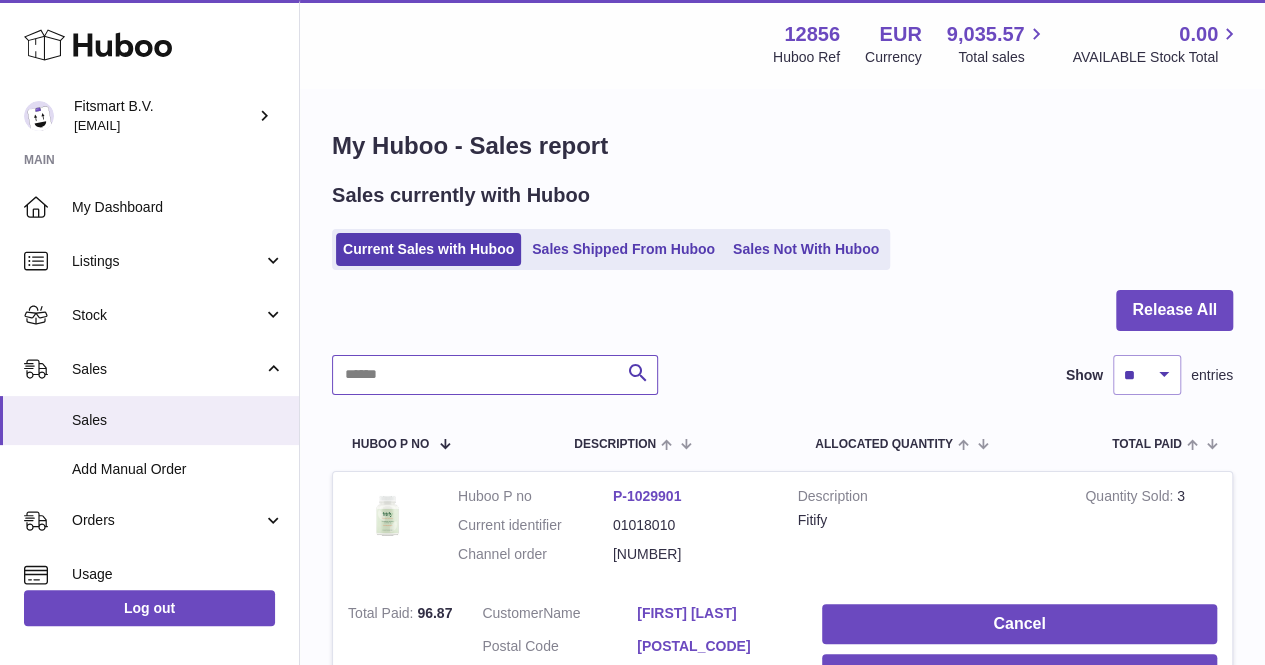click at bounding box center [495, 375] 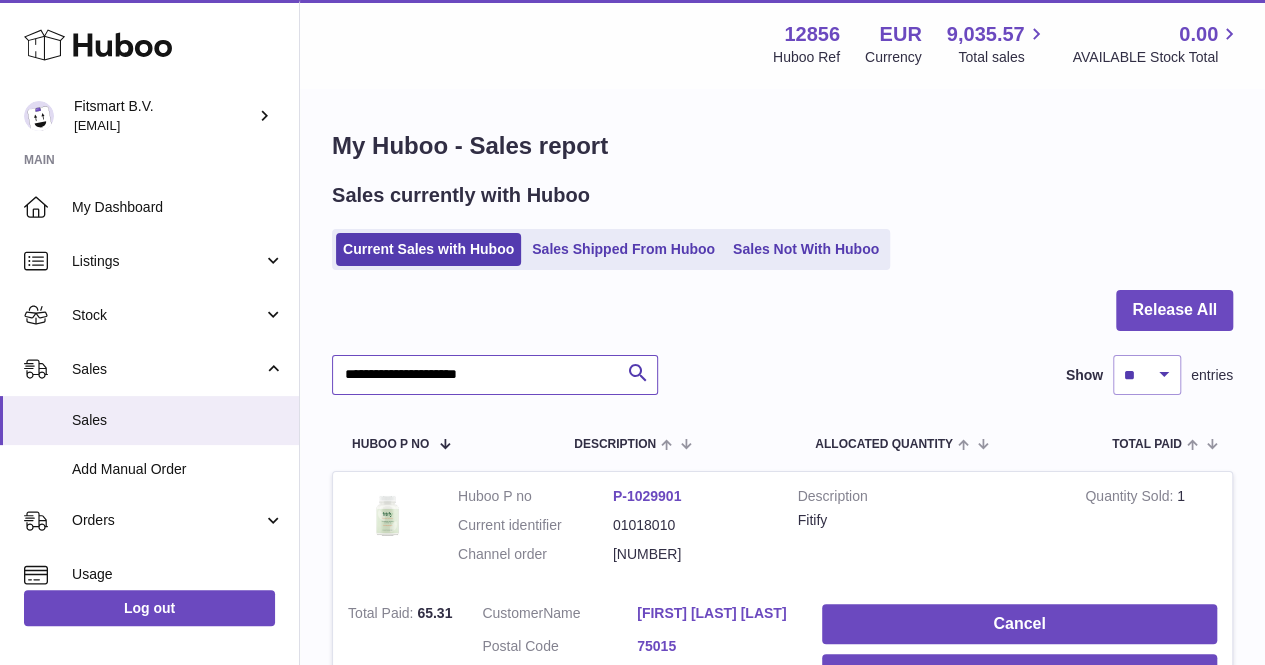 type on "**********" 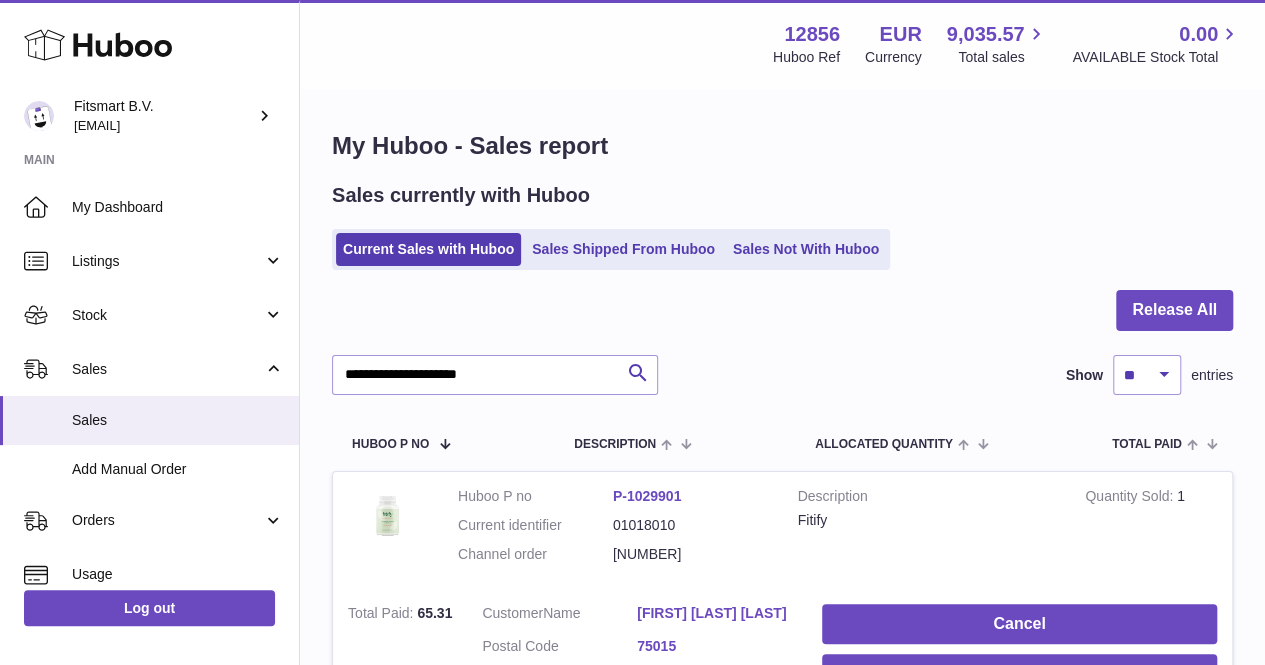 click on "Aldja Bessai Sampieri" at bounding box center (714, 613) 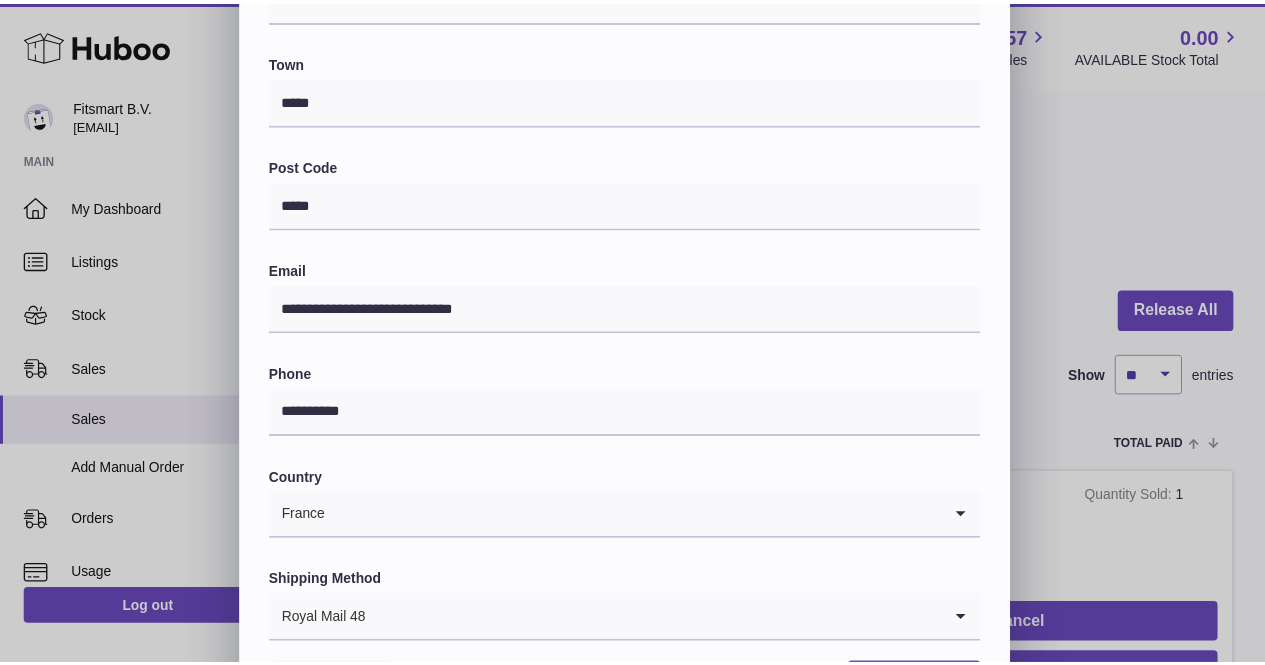 scroll, scrollTop: 499, scrollLeft: 0, axis: vertical 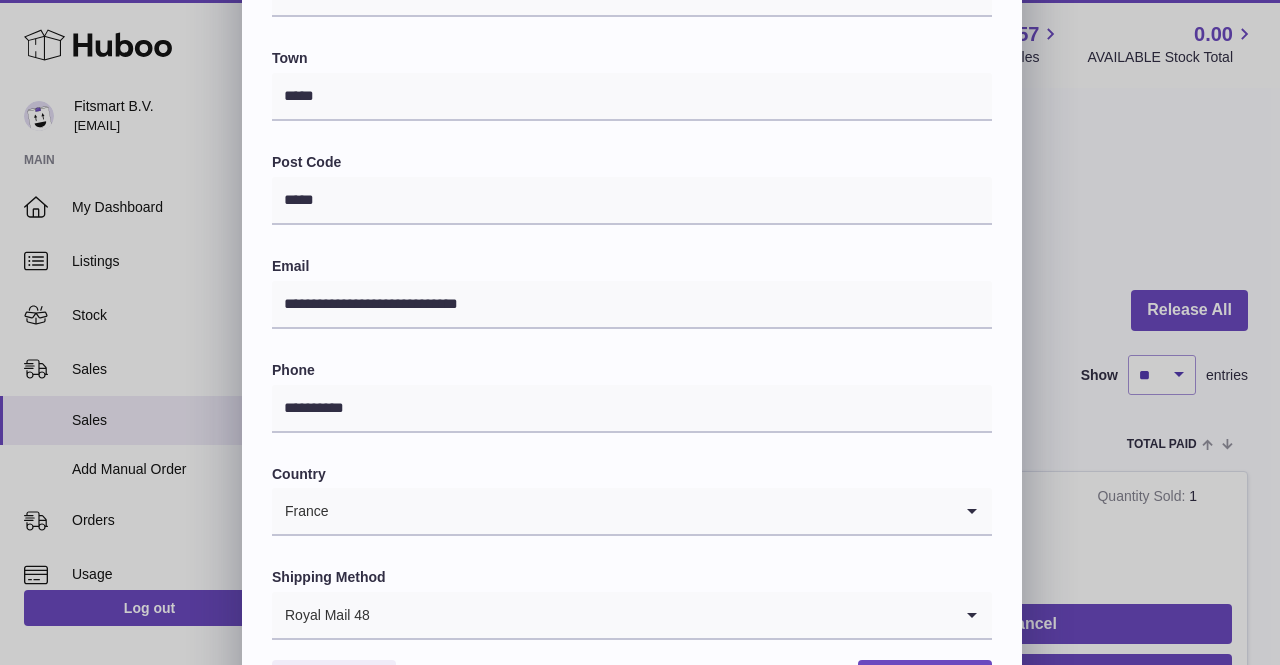 click on "**********" at bounding box center [632, 182] 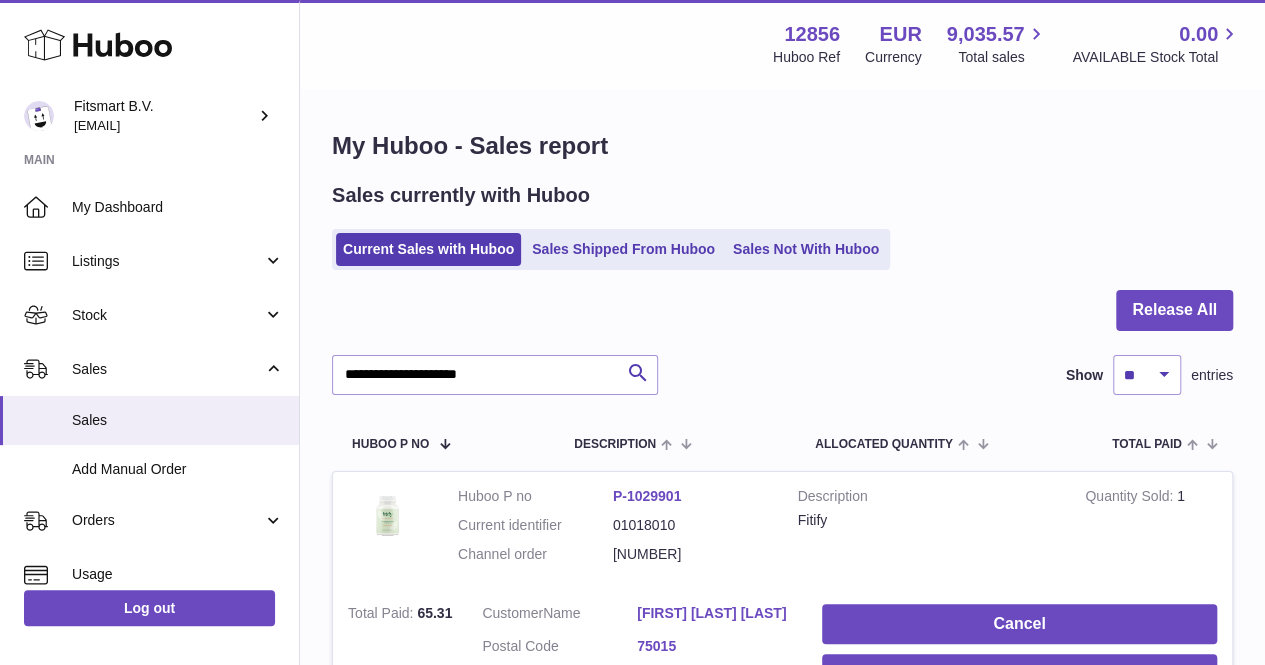 click at bounding box center [632, 332] 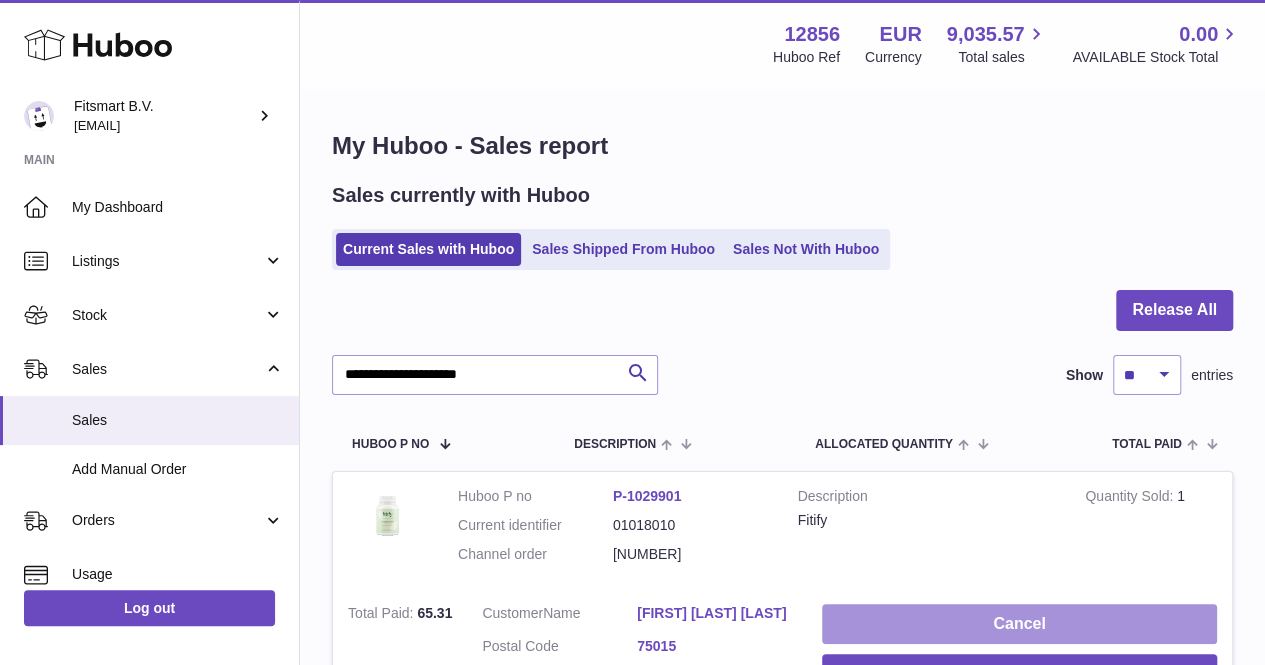 click on "Cancel" at bounding box center (1019, 624) 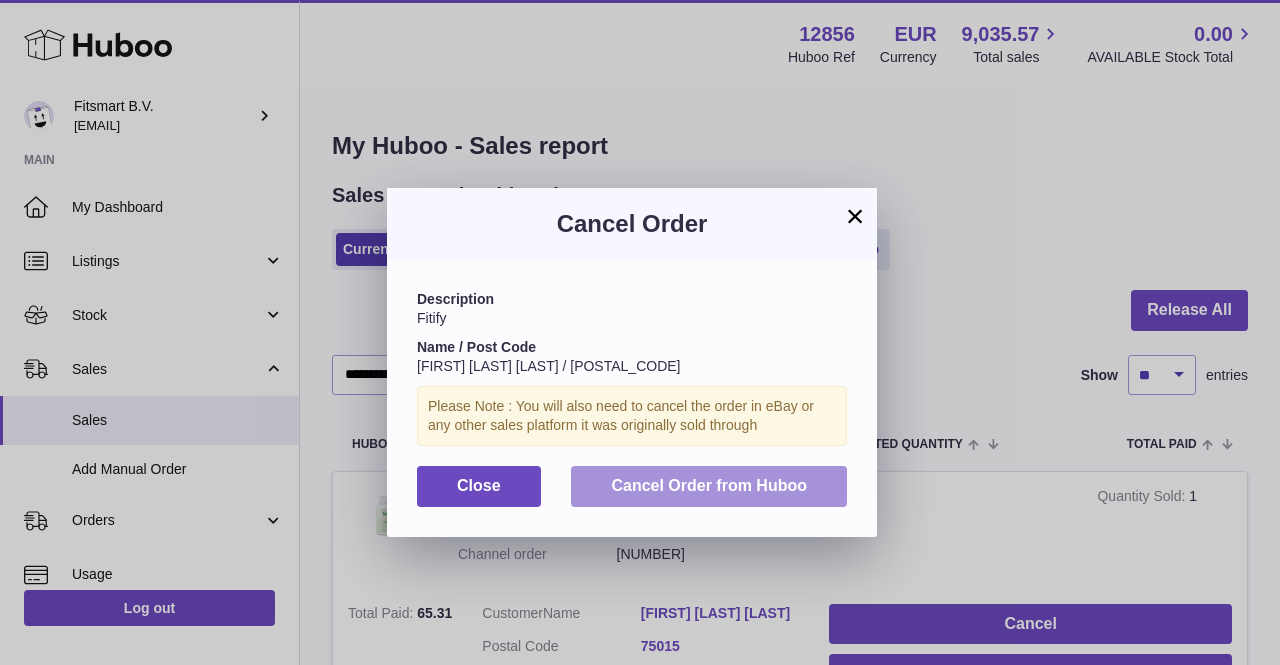 click on "Cancel Order from Huboo" at bounding box center [709, 486] 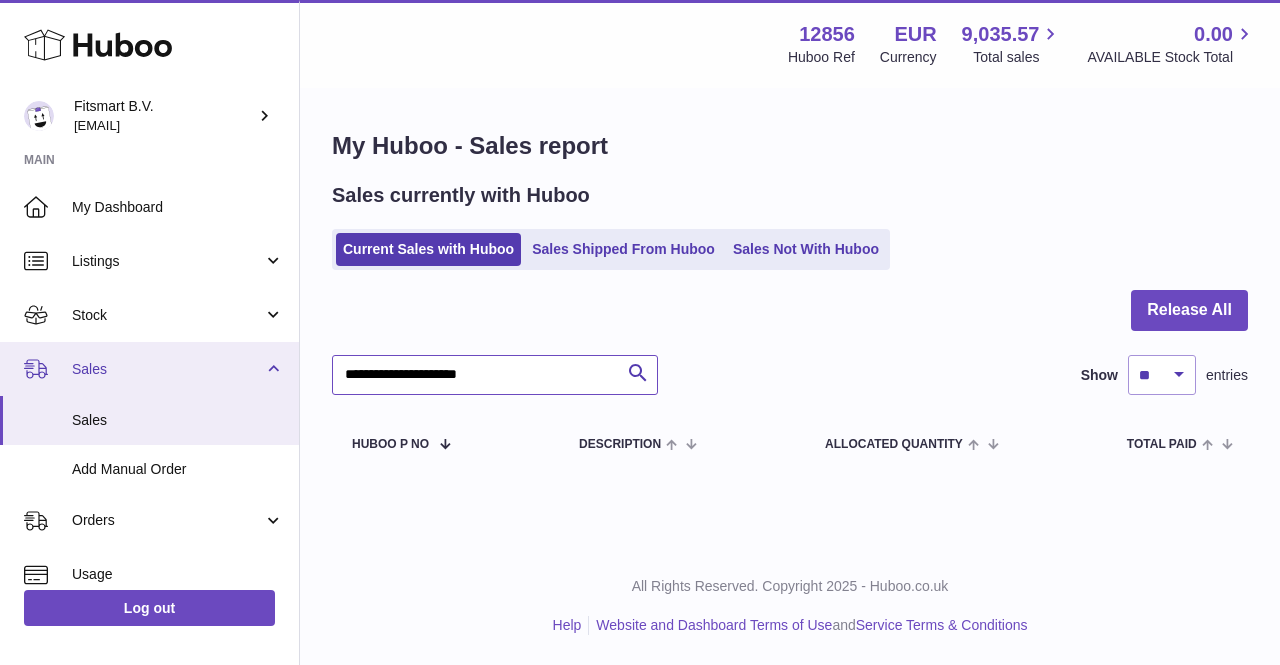 drag, startPoint x: 538, startPoint y: 379, endPoint x: 132, endPoint y: 342, distance: 407.68246 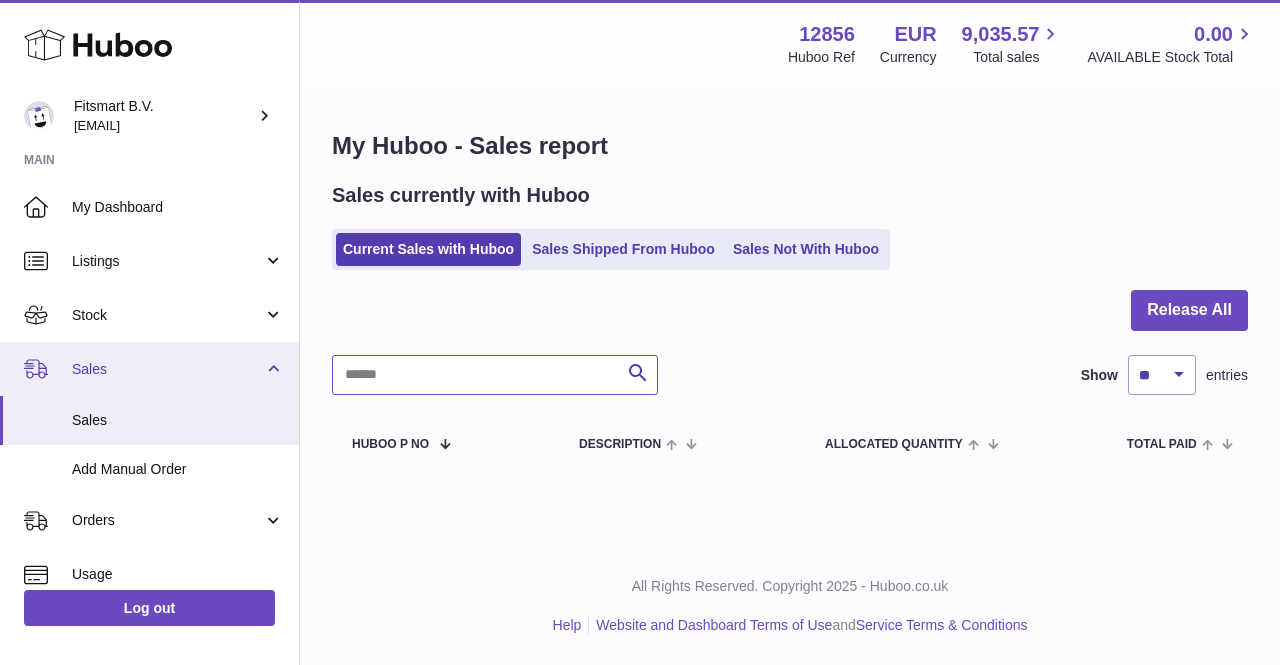 paste on "*******" 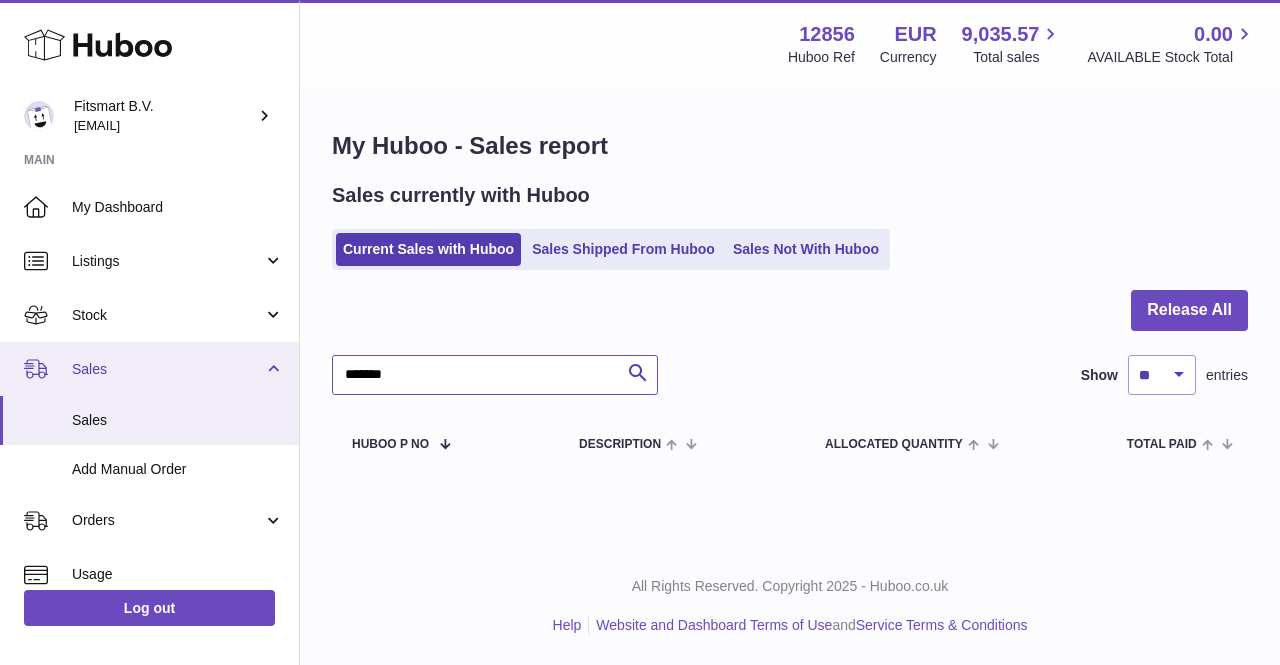 type on "*******" 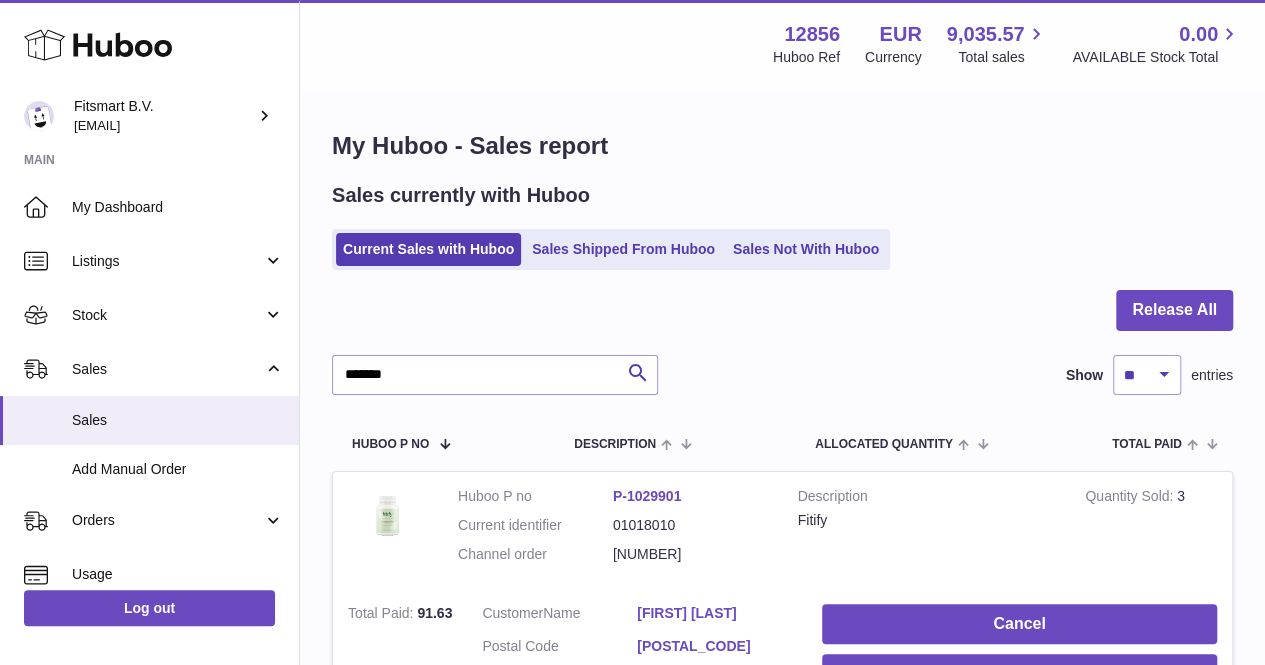 click on "Dawn Martin" at bounding box center (714, 613) 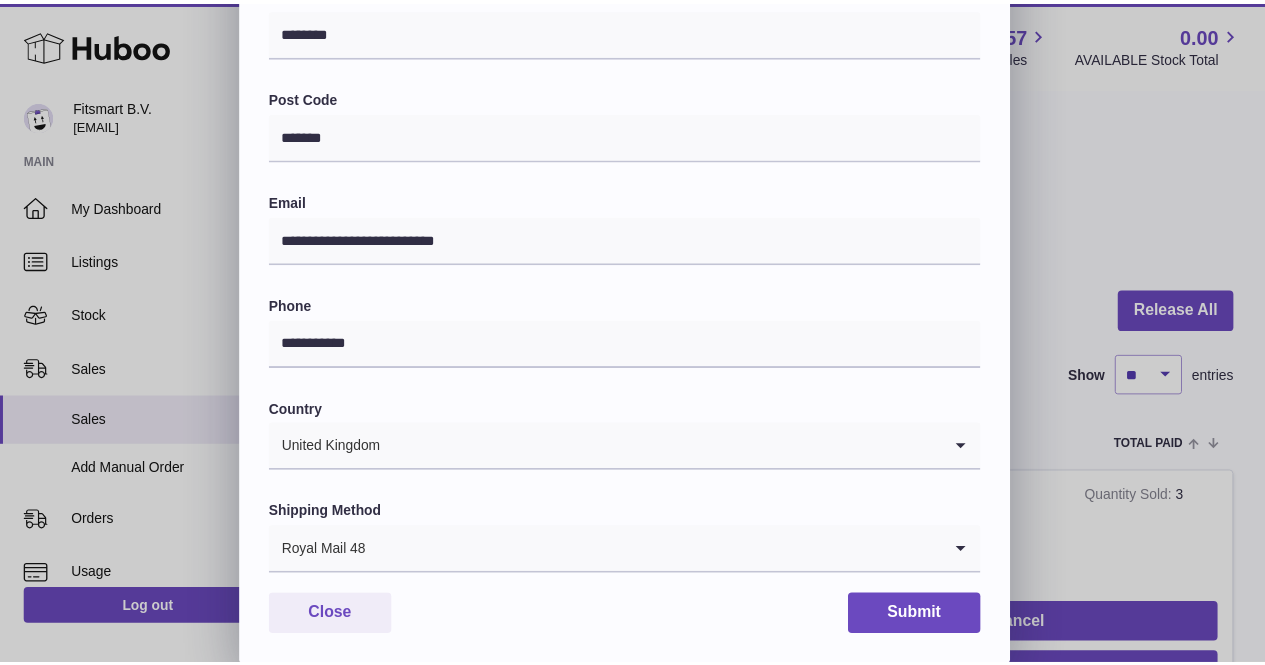 scroll, scrollTop: 571, scrollLeft: 0, axis: vertical 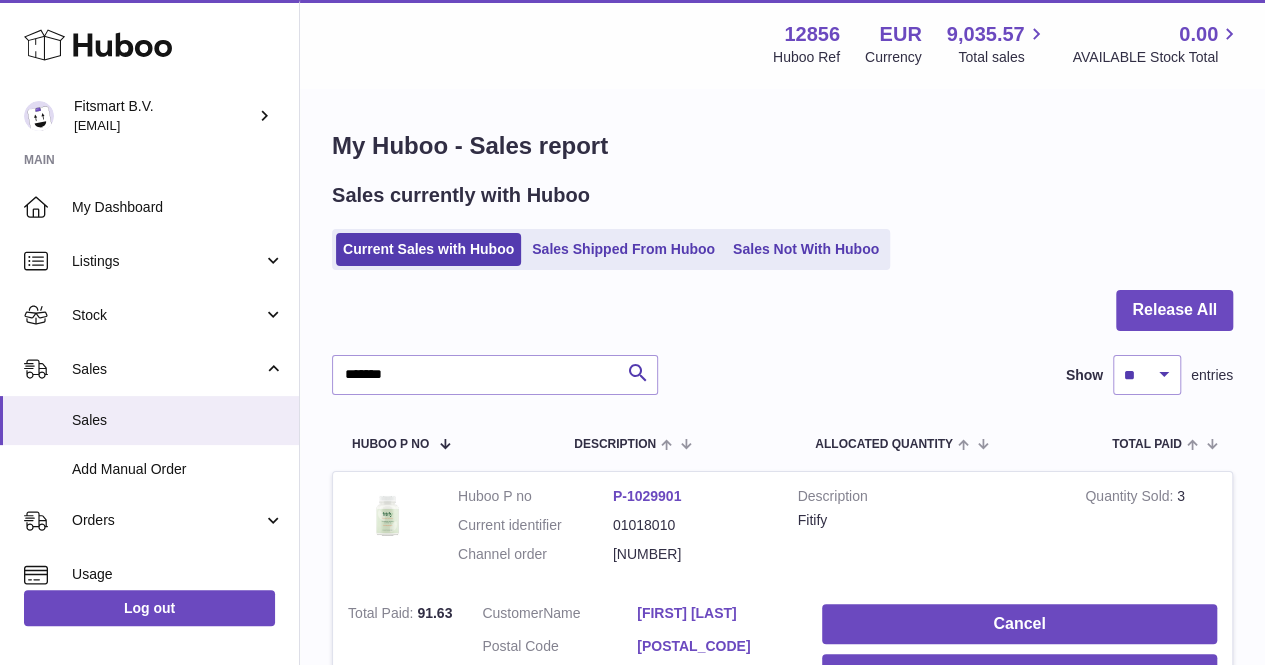 click at bounding box center [632, 332] 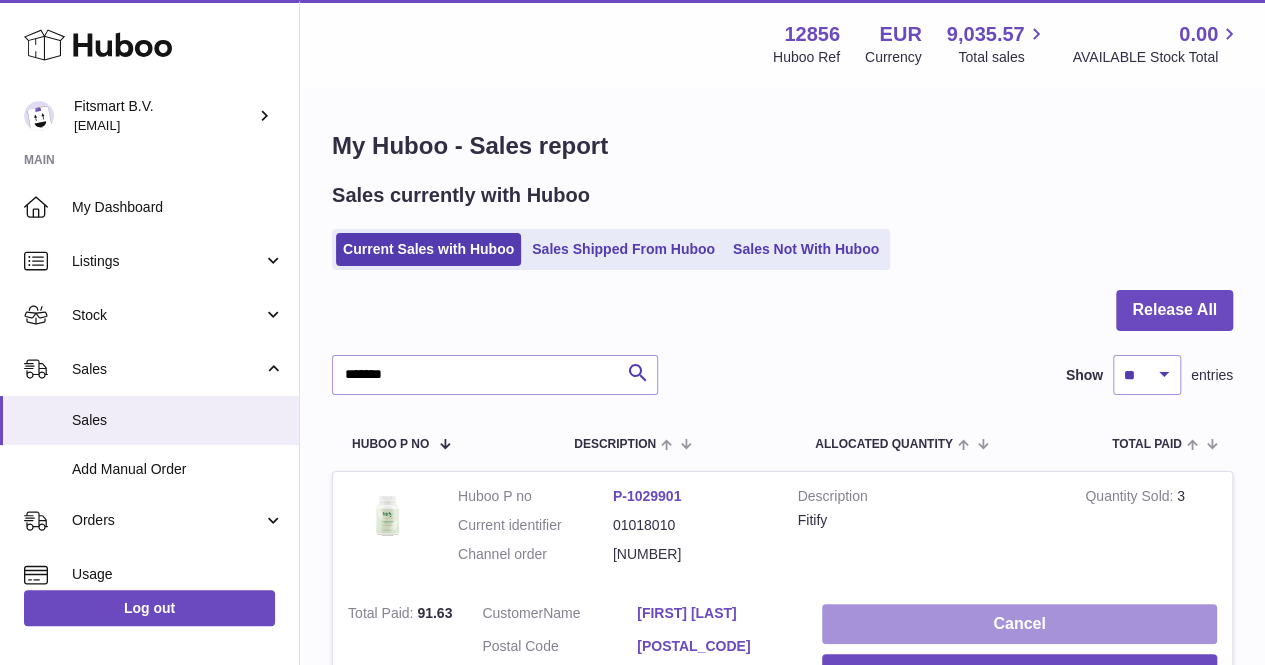 click on "Cancel" at bounding box center (1019, 624) 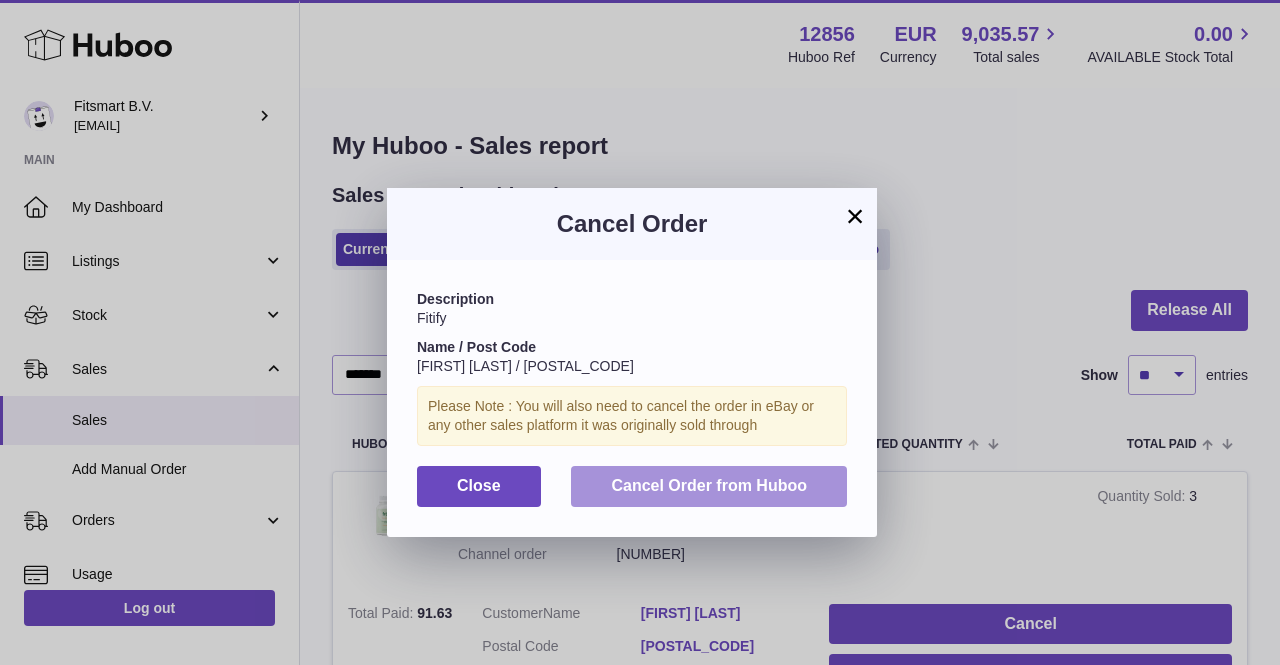 click on "Cancel Order from Huboo" at bounding box center (709, 485) 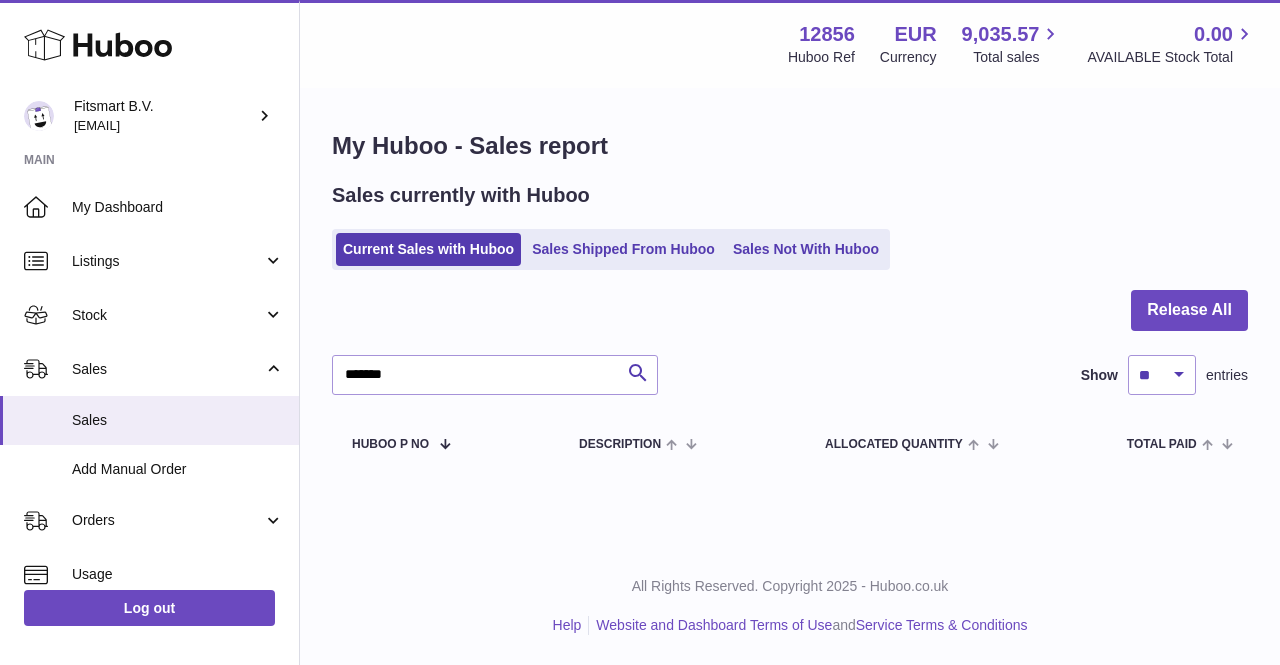 click on "Current Sales with Huboo
Sales Shipped From Huboo
Sales Not With Huboo" at bounding box center [611, 249] 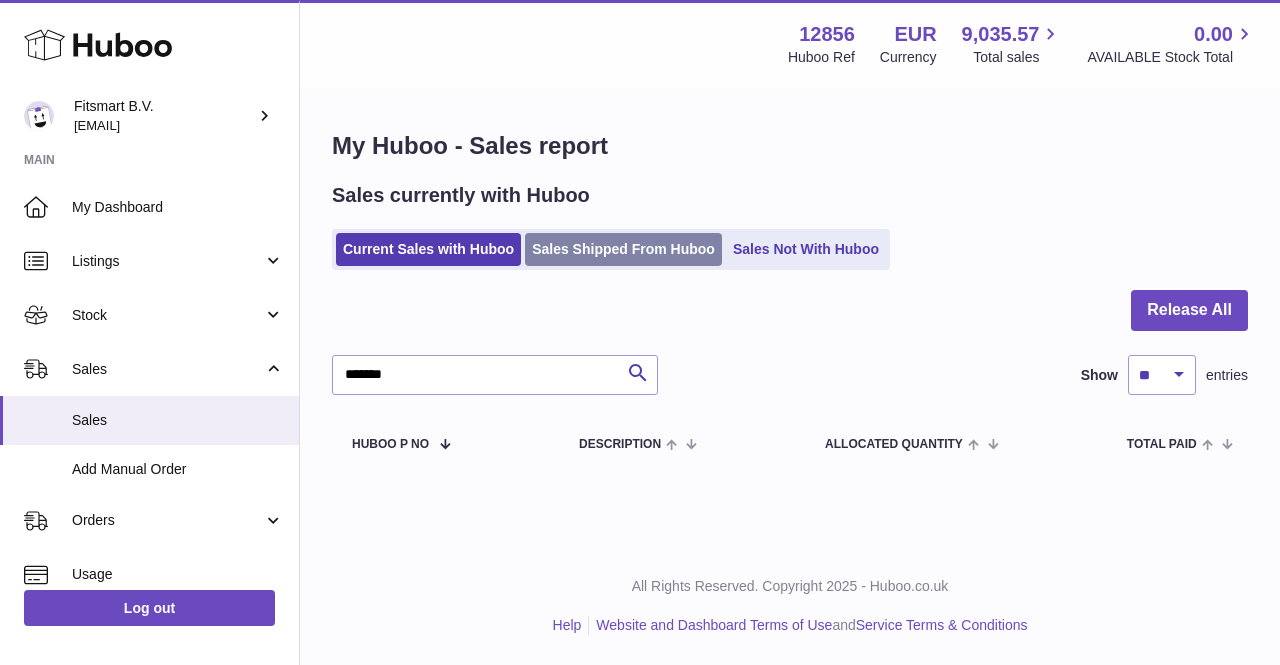 click on "Sales Shipped From Huboo" at bounding box center (623, 249) 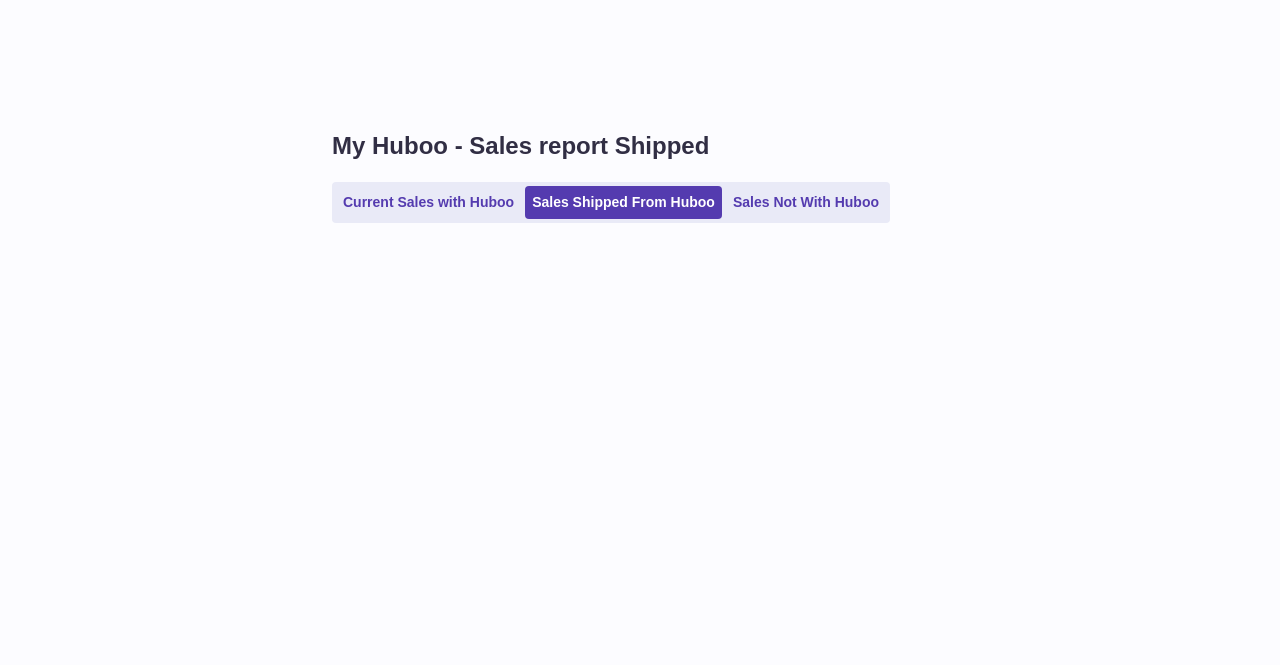 scroll, scrollTop: 0, scrollLeft: 0, axis: both 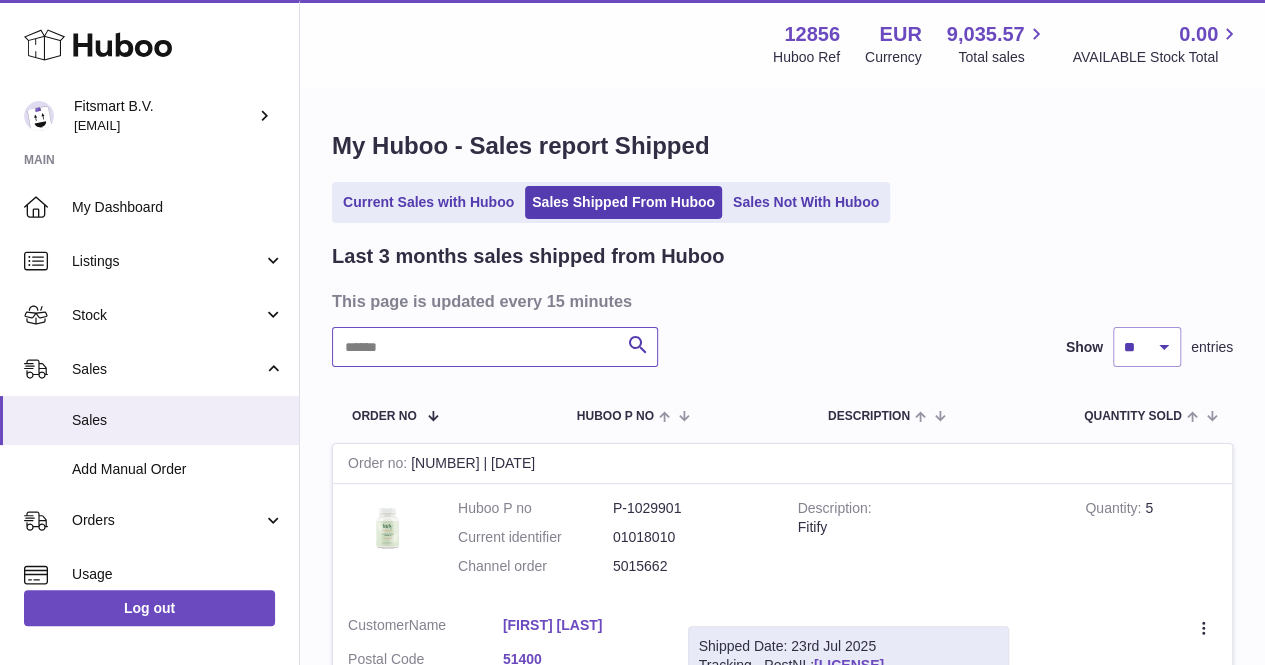 click at bounding box center [495, 347] 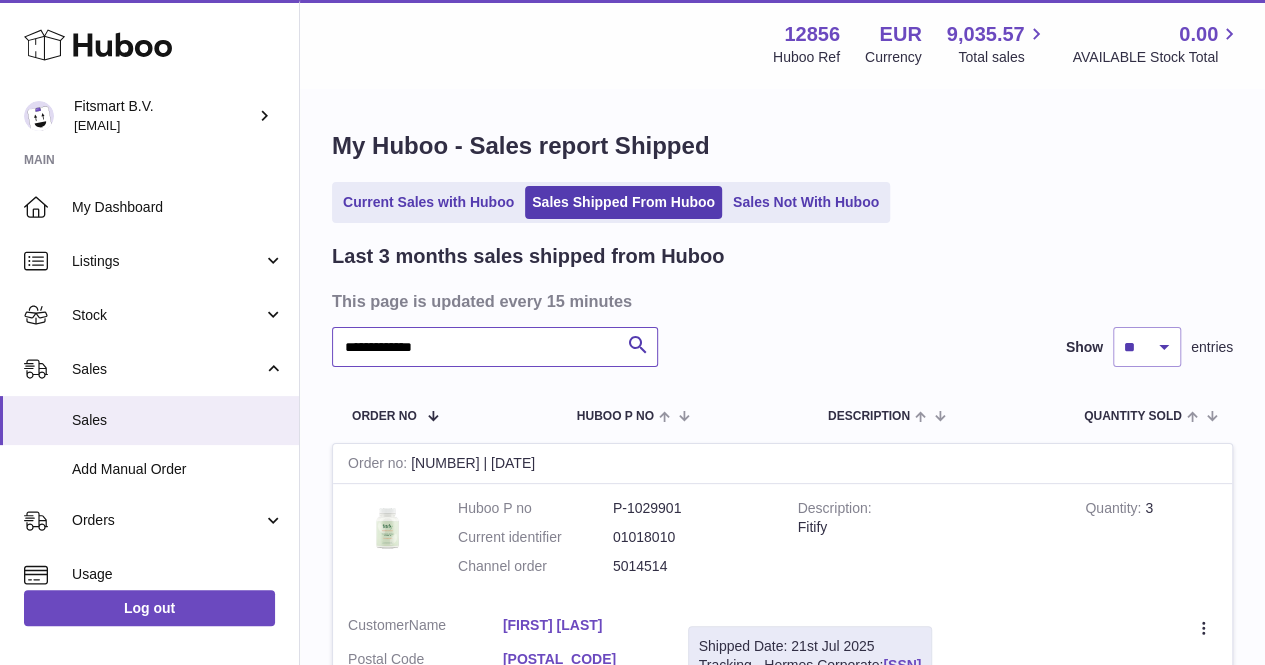 scroll, scrollTop: 127, scrollLeft: 0, axis: vertical 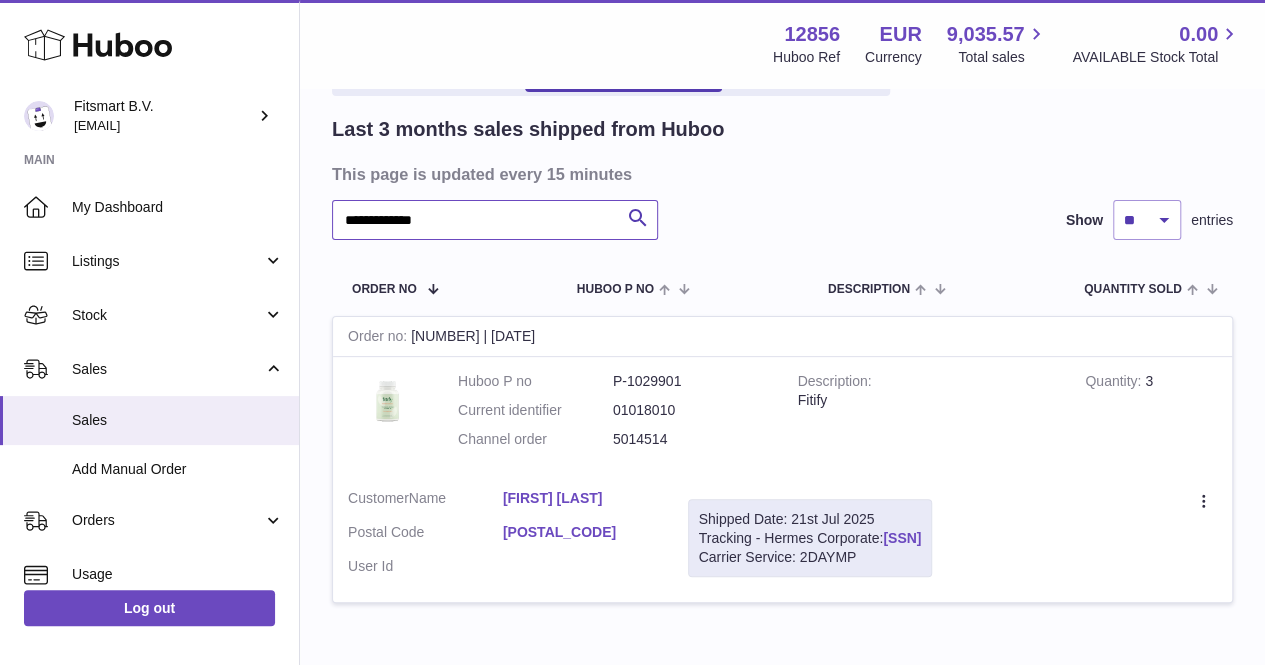 type on "**********" 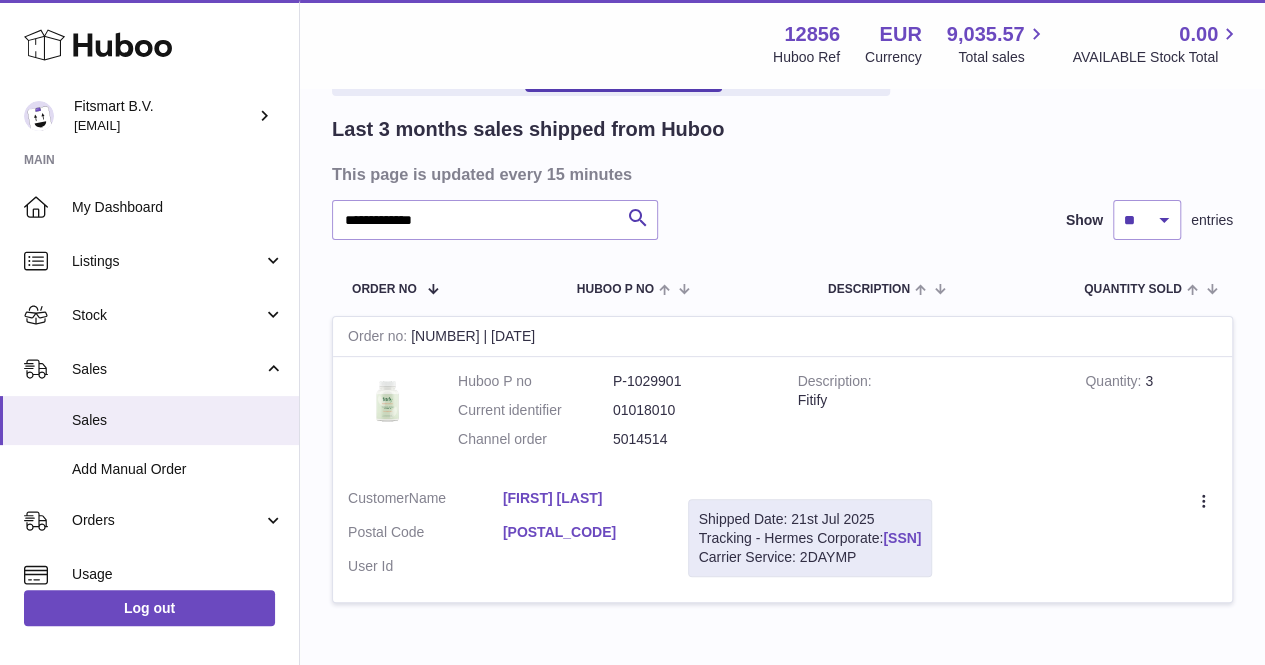 click on "H01HYA0050452187" at bounding box center (902, 538) 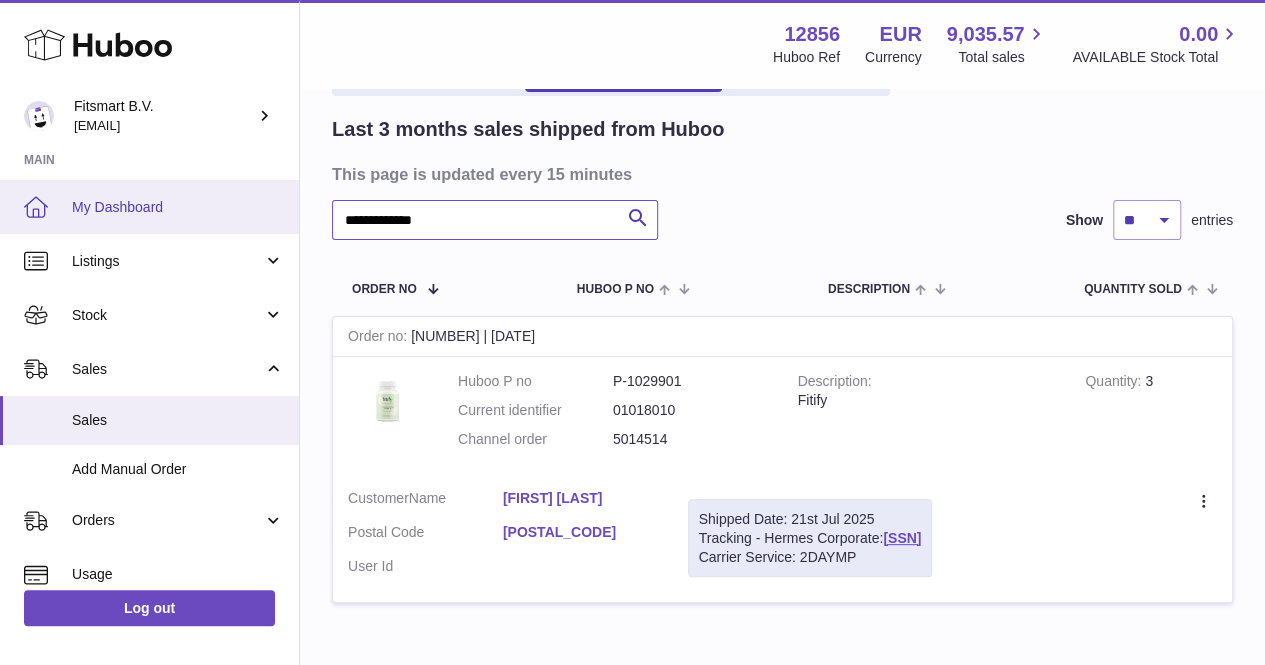drag, startPoint x: 510, startPoint y: 217, endPoint x: 250, endPoint y: 215, distance: 260.0077 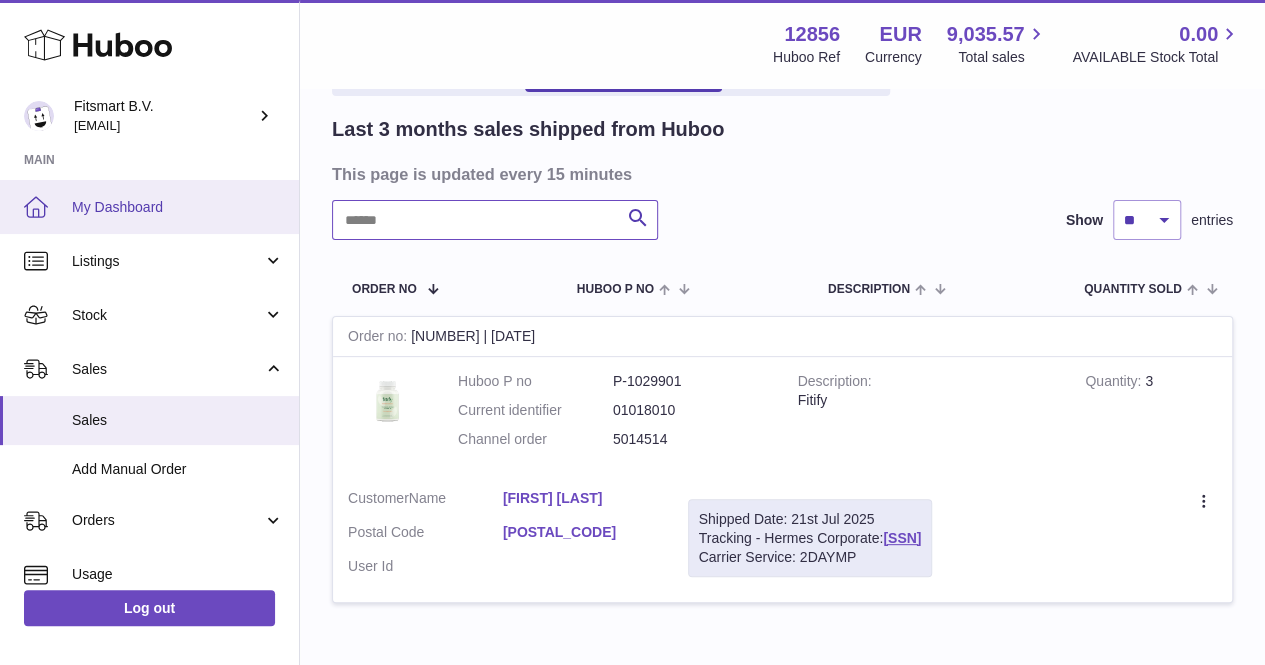 paste on "**********" 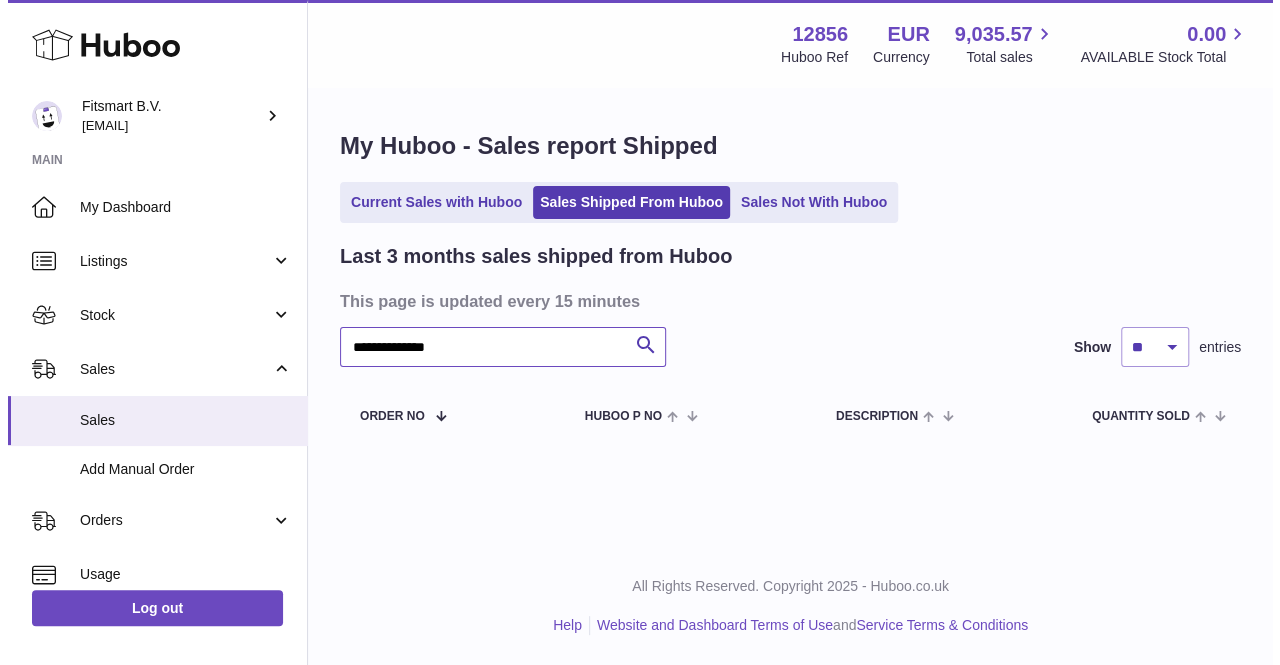 scroll, scrollTop: 0, scrollLeft: 0, axis: both 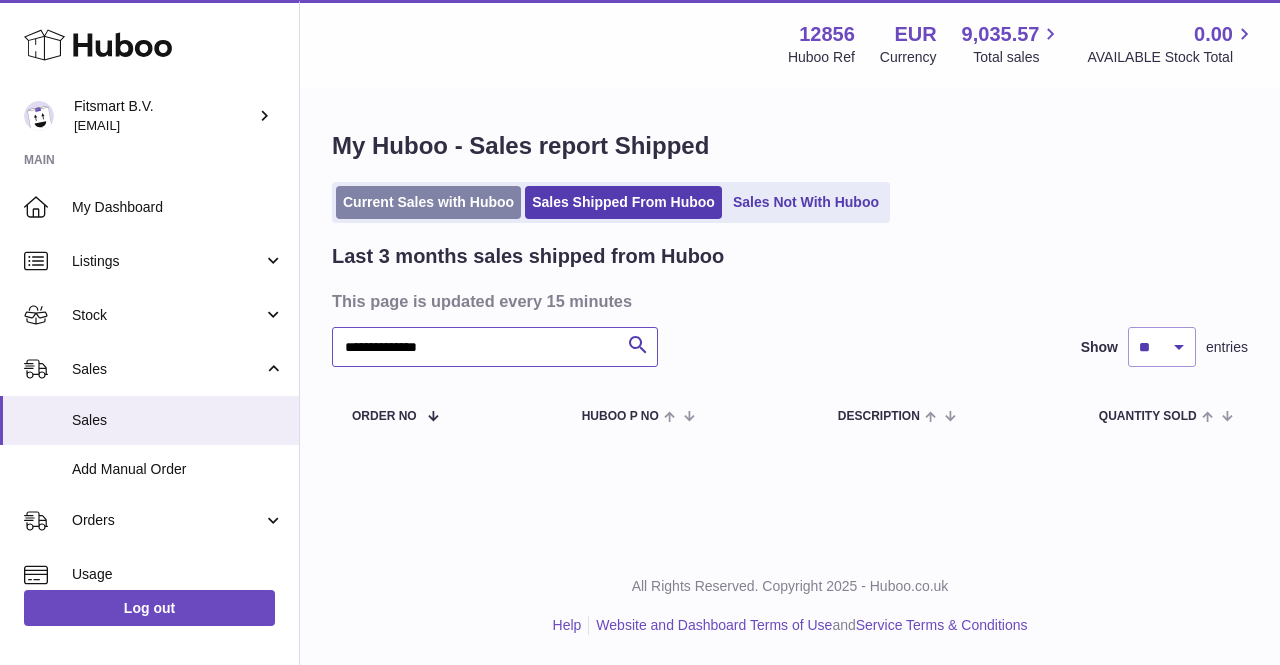 type on "**********" 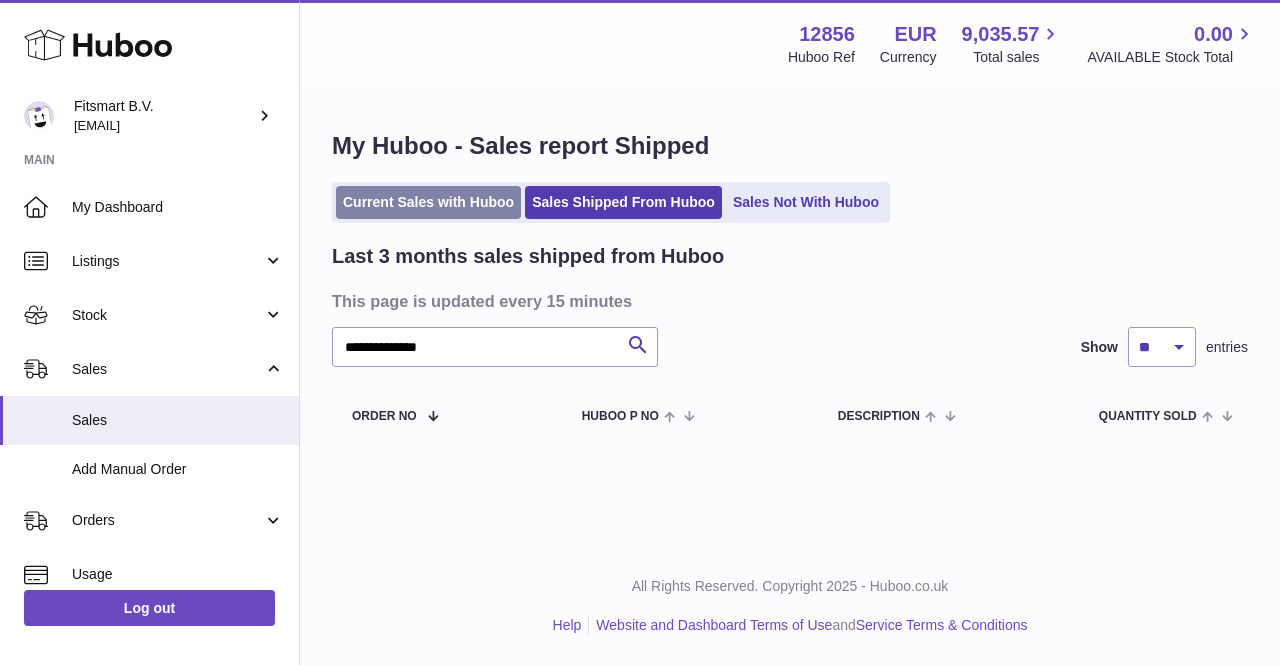 click on "Current Sales with Huboo" at bounding box center (428, 202) 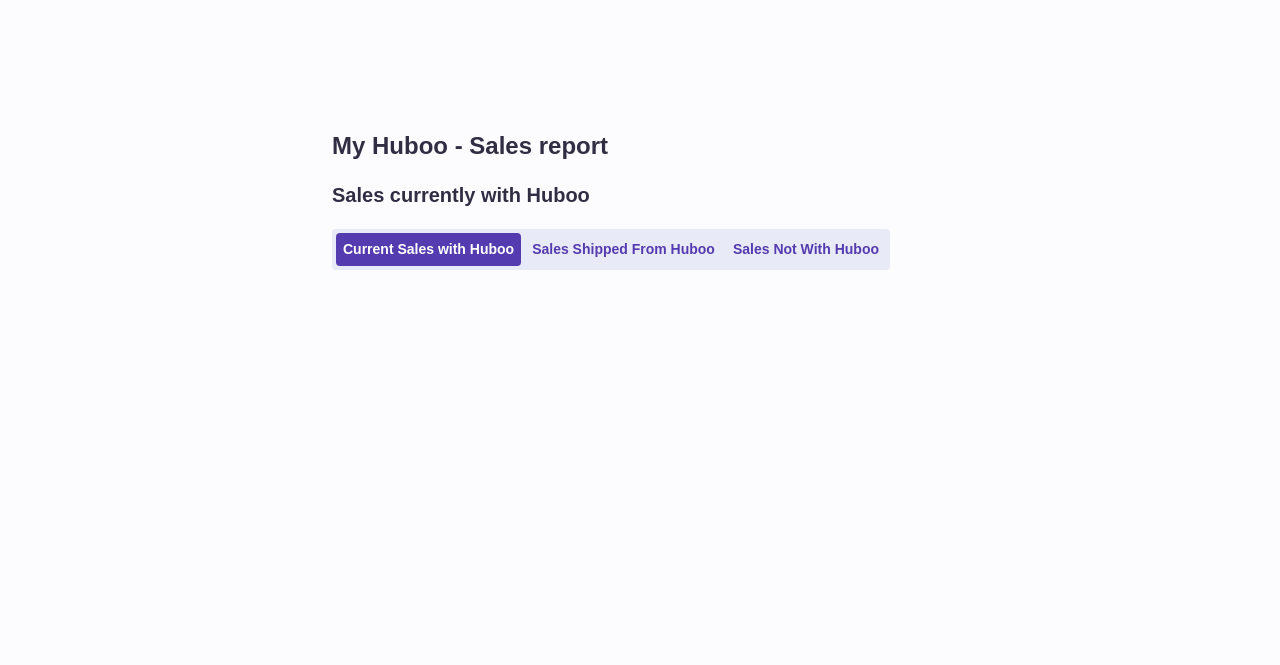 scroll, scrollTop: 0, scrollLeft: 0, axis: both 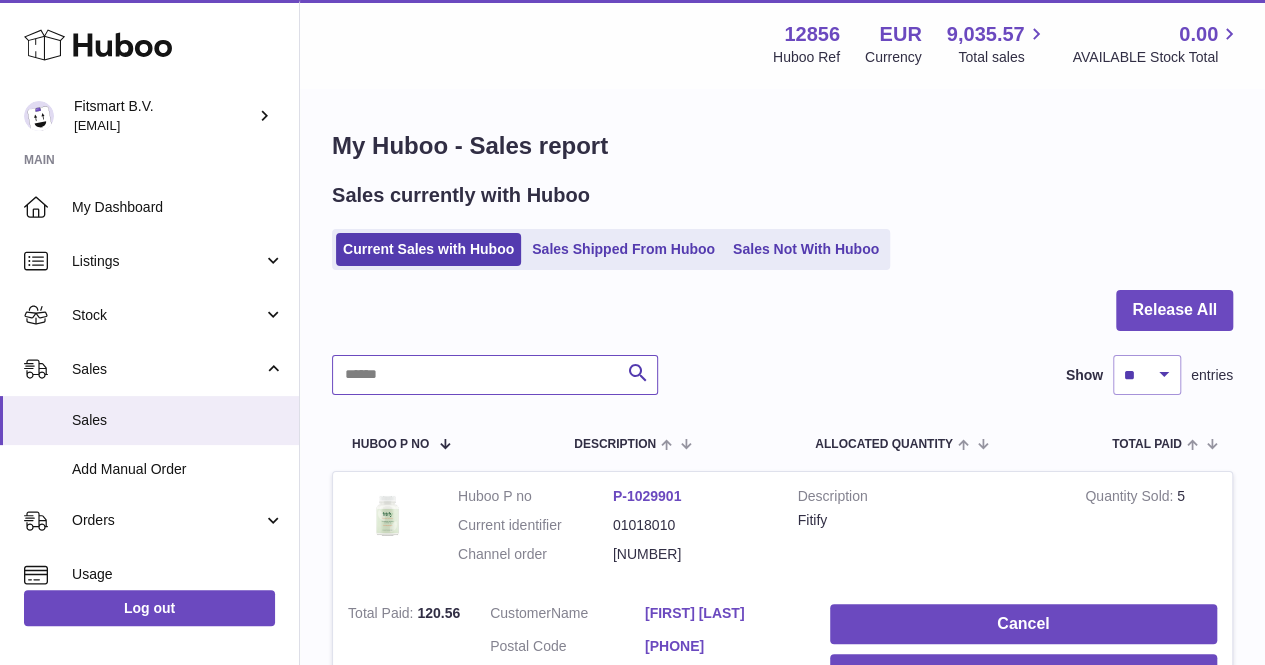 click at bounding box center [495, 375] 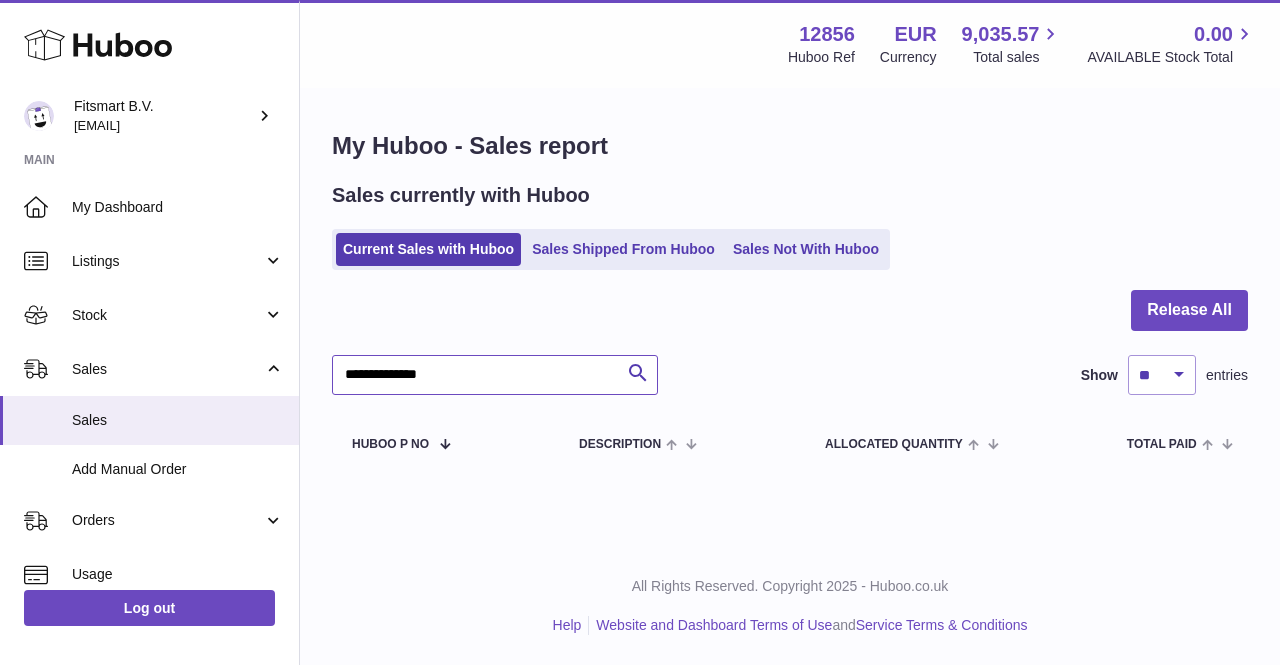 type on "**********" 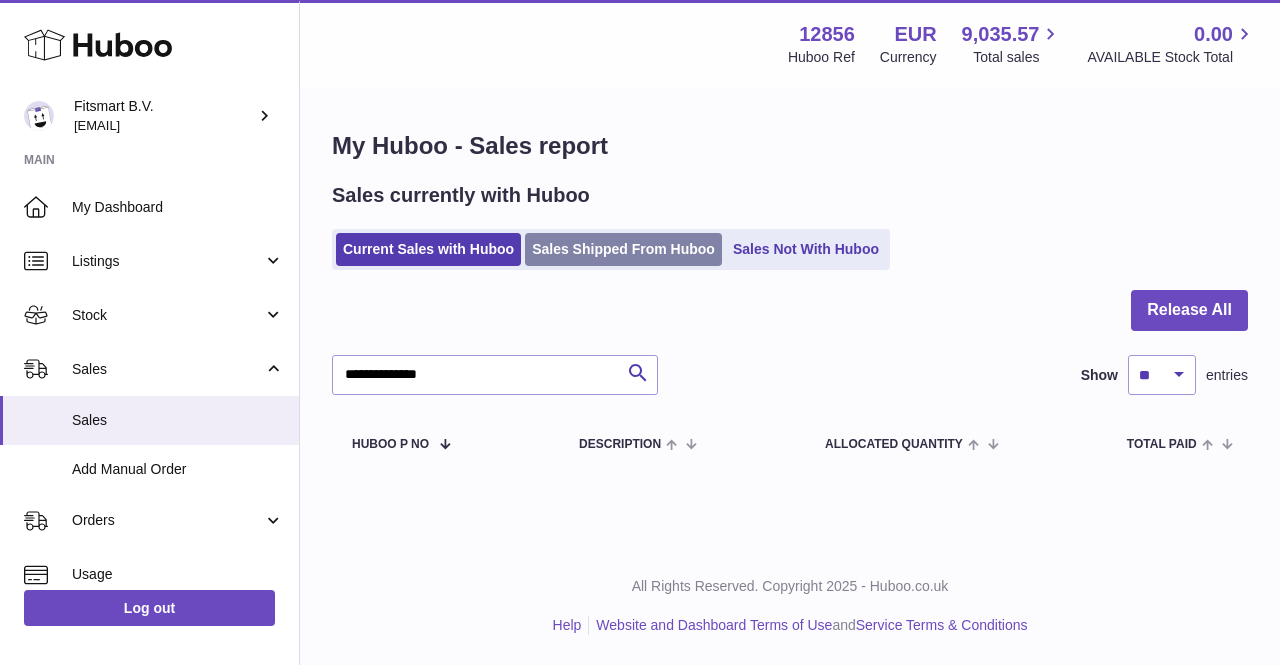 click on "Sales Shipped From Huboo" at bounding box center [623, 249] 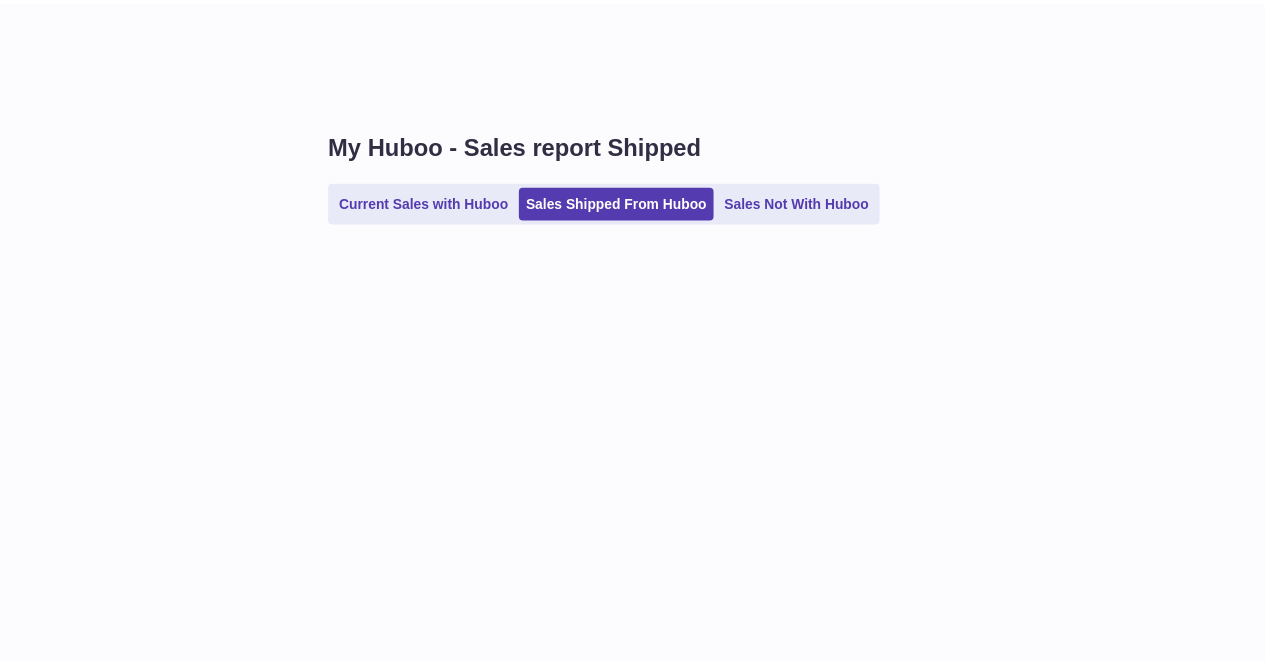 scroll, scrollTop: 0, scrollLeft: 0, axis: both 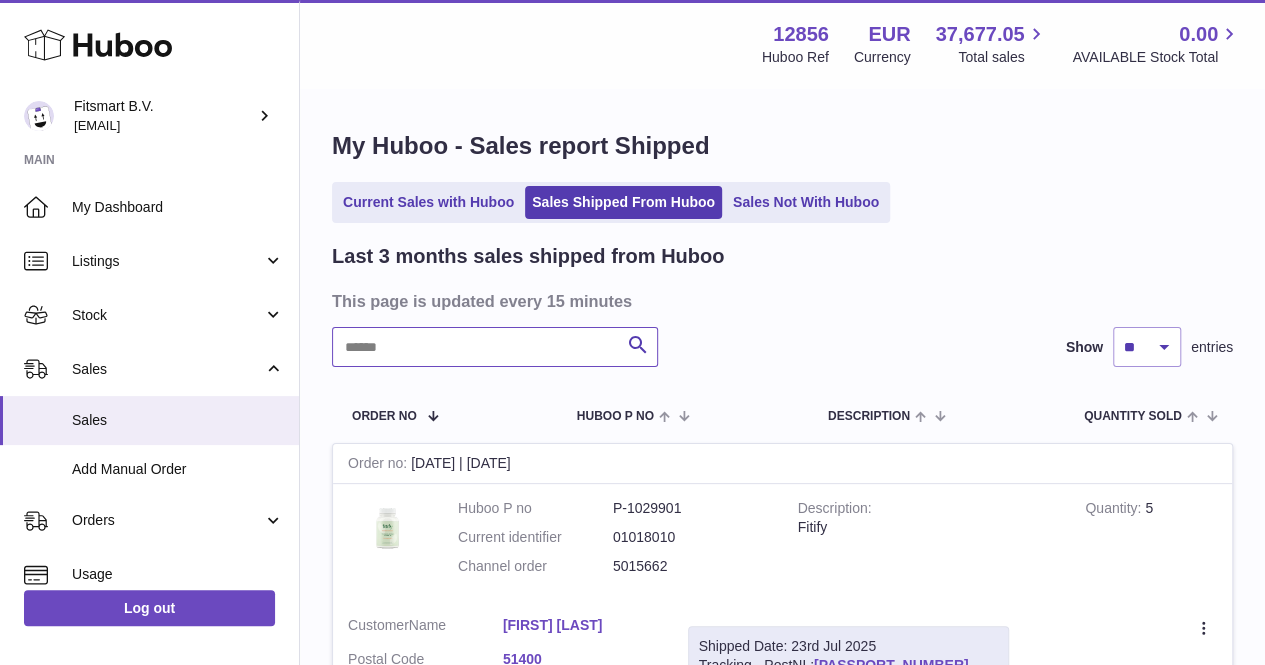 click at bounding box center [495, 347] 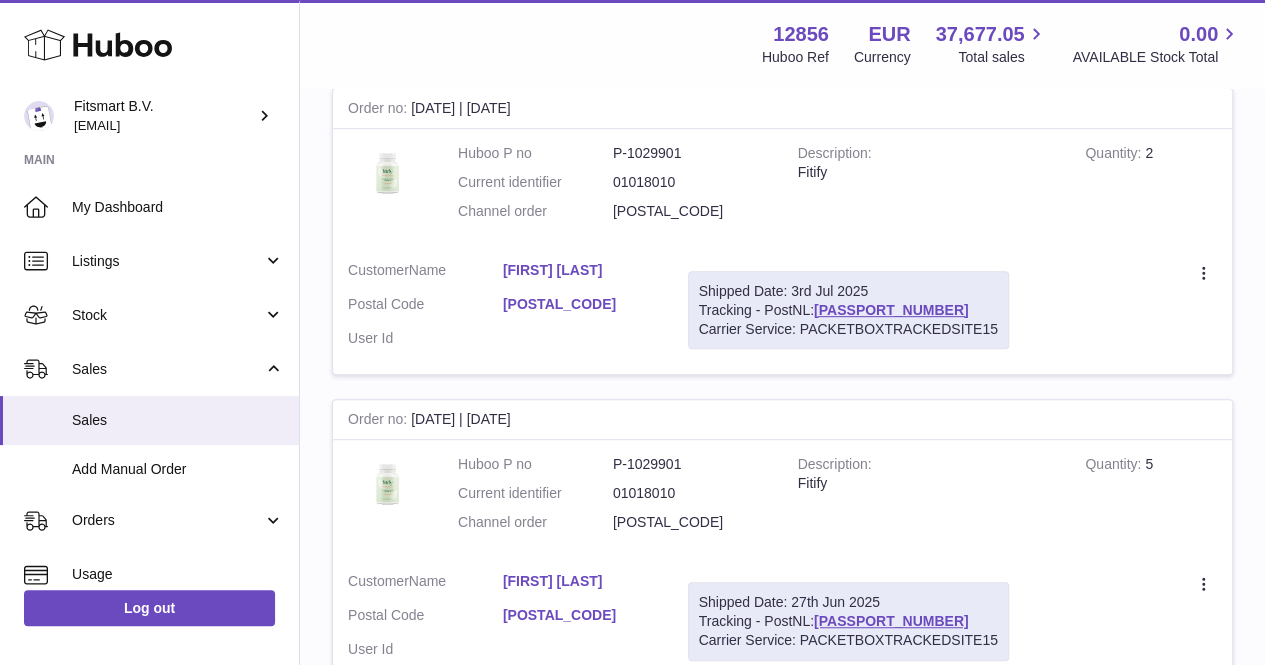 scroll, scrollTop: 357, scrollLeft: 0, axis: vertical 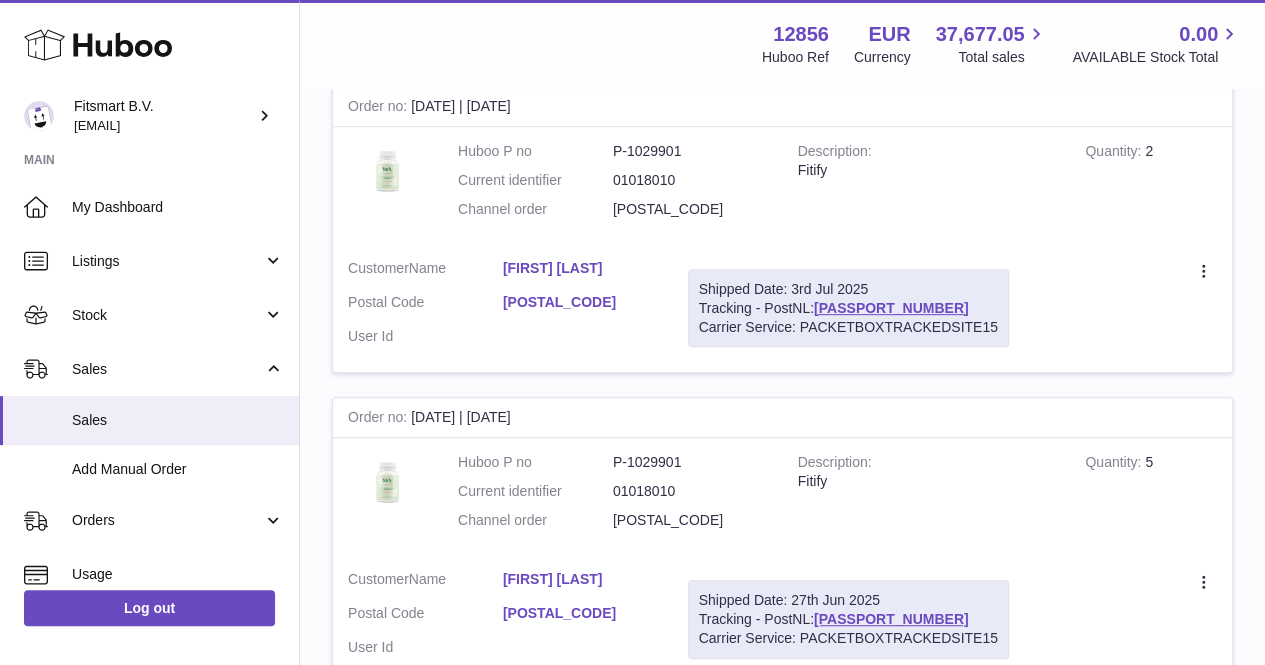 type on "*****" 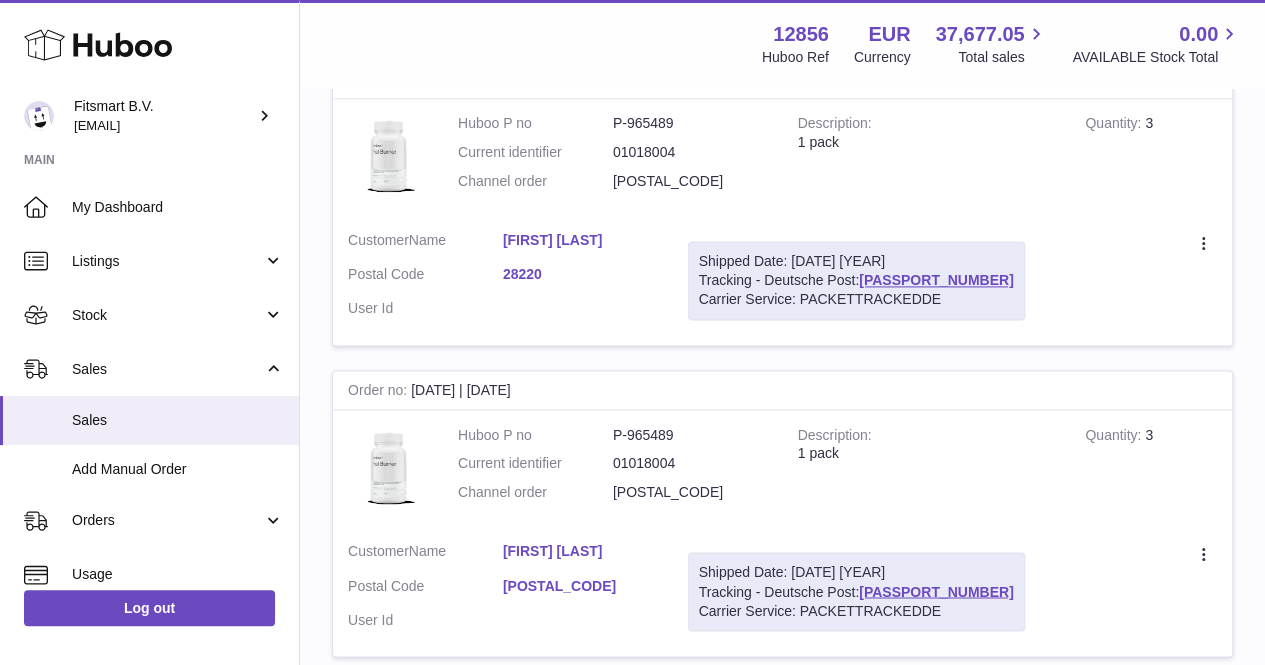 scroll, scrollTop: 1416, scrollLeft: 0, axis: vertical 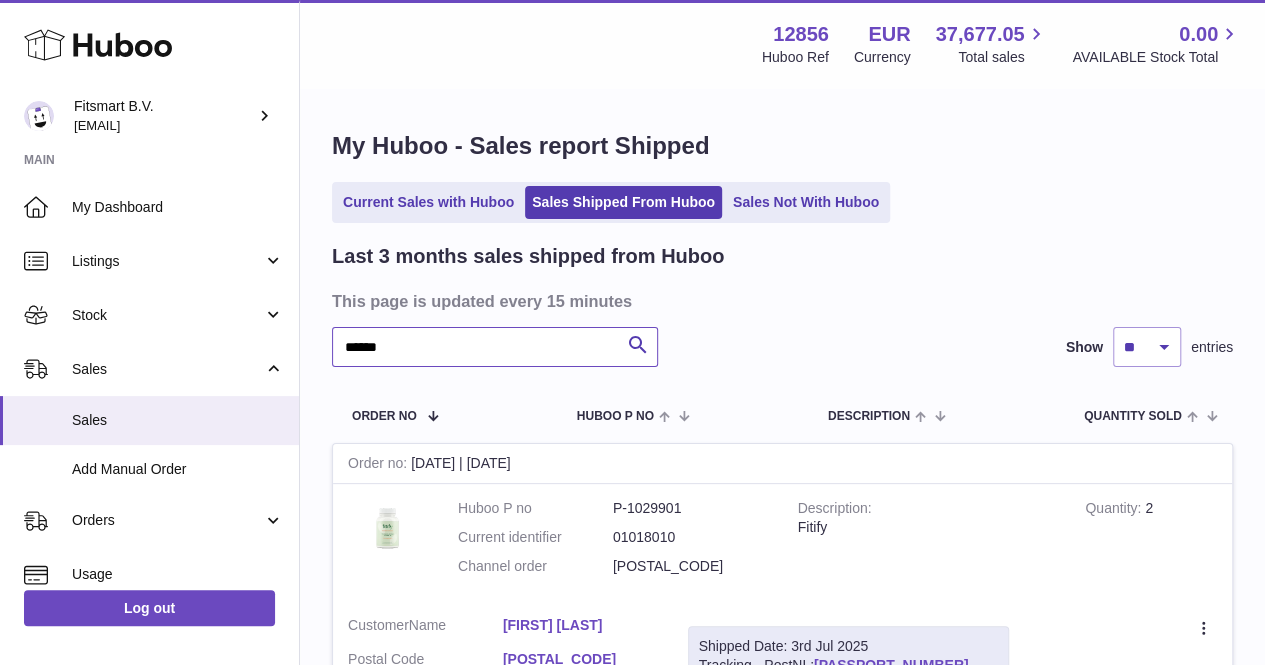 drag, startPoint x: 481, startPoint y: 347, endPoint x: 298, endPoint y: 357, distance: 183.27303 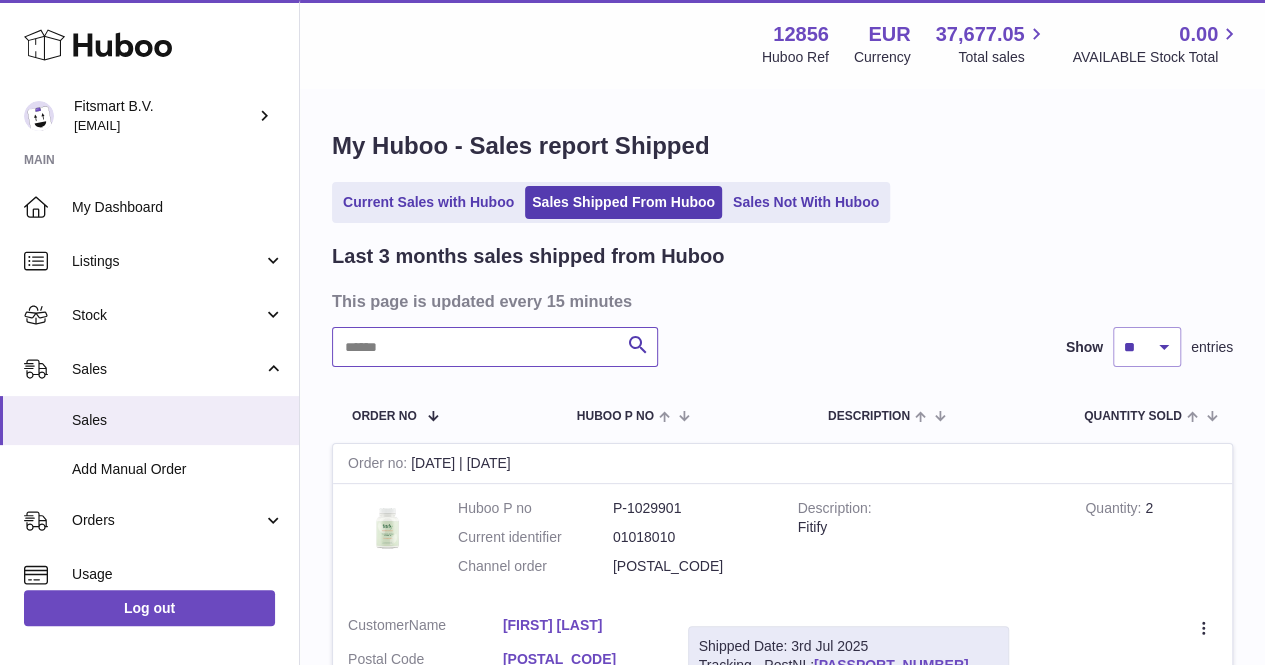 paste on "**********" 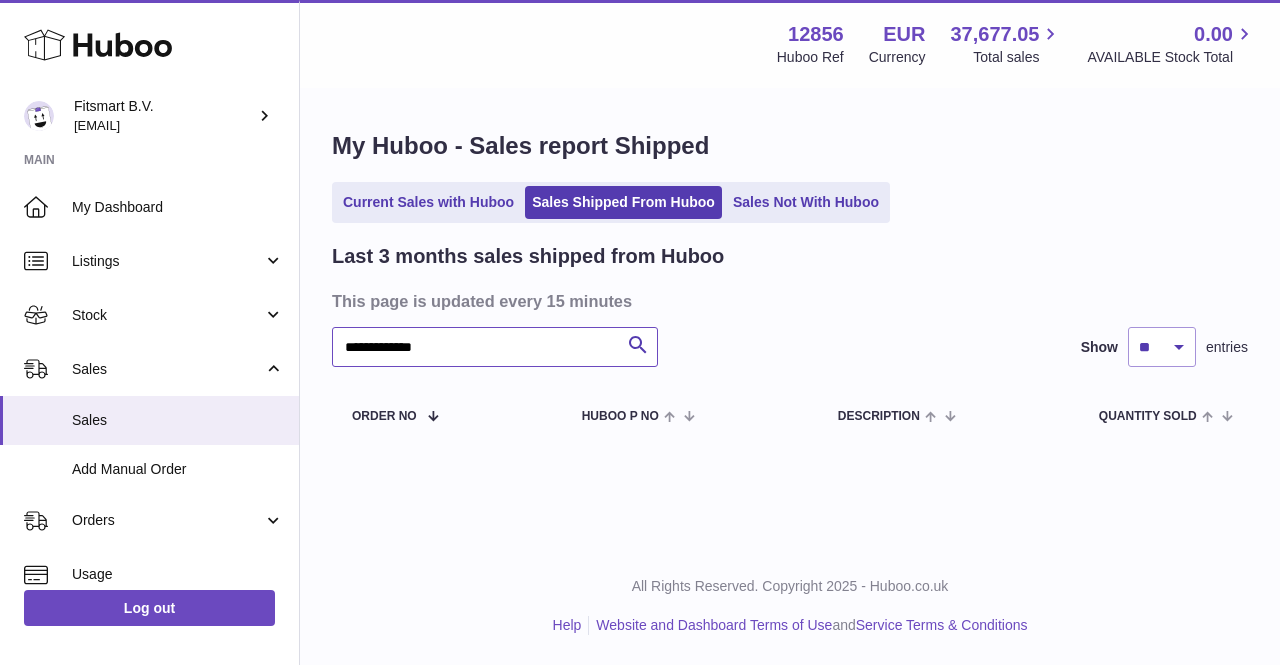 type on "**********" 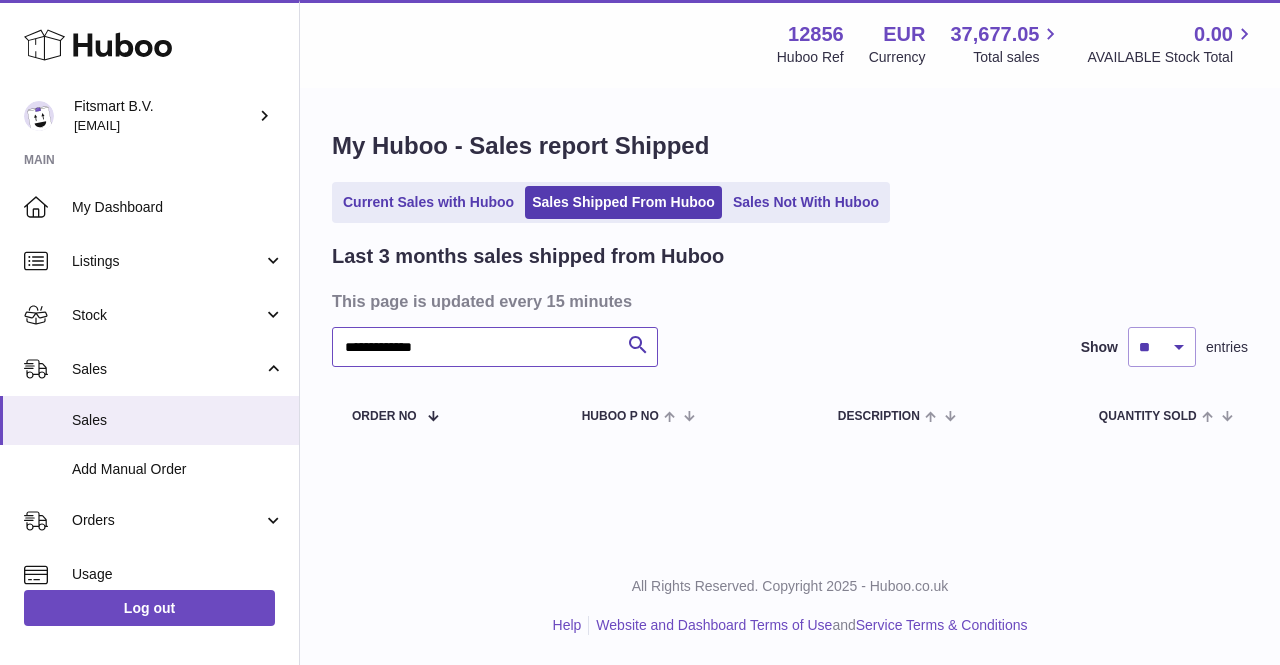 drag, startPoint x: 539, startPoint y: 344, endPoint x: 301, endPoint y: 340, distance: 238.03362 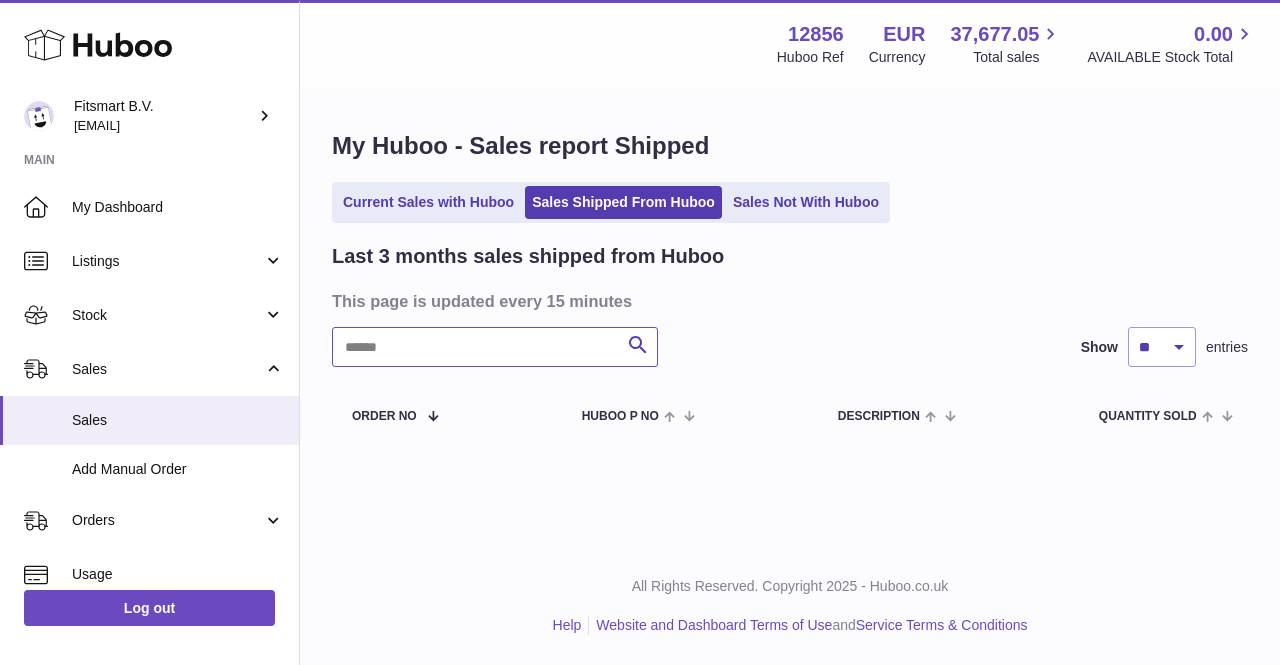 paste on "**********" 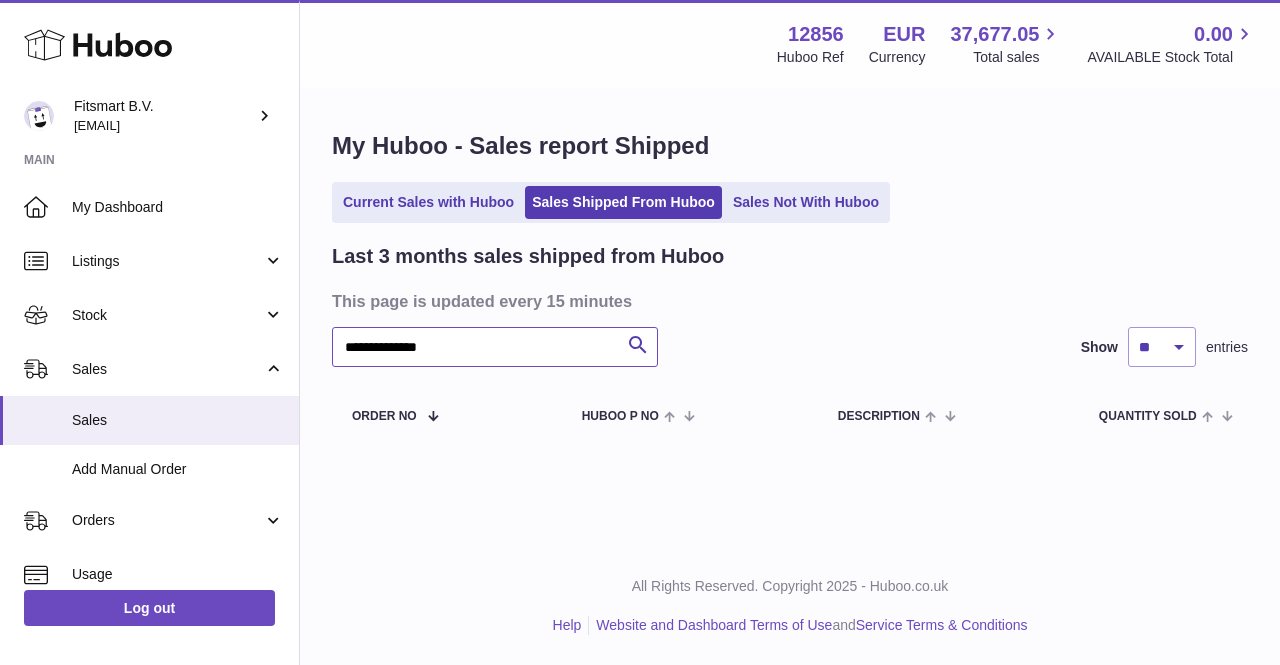 type on "**********" 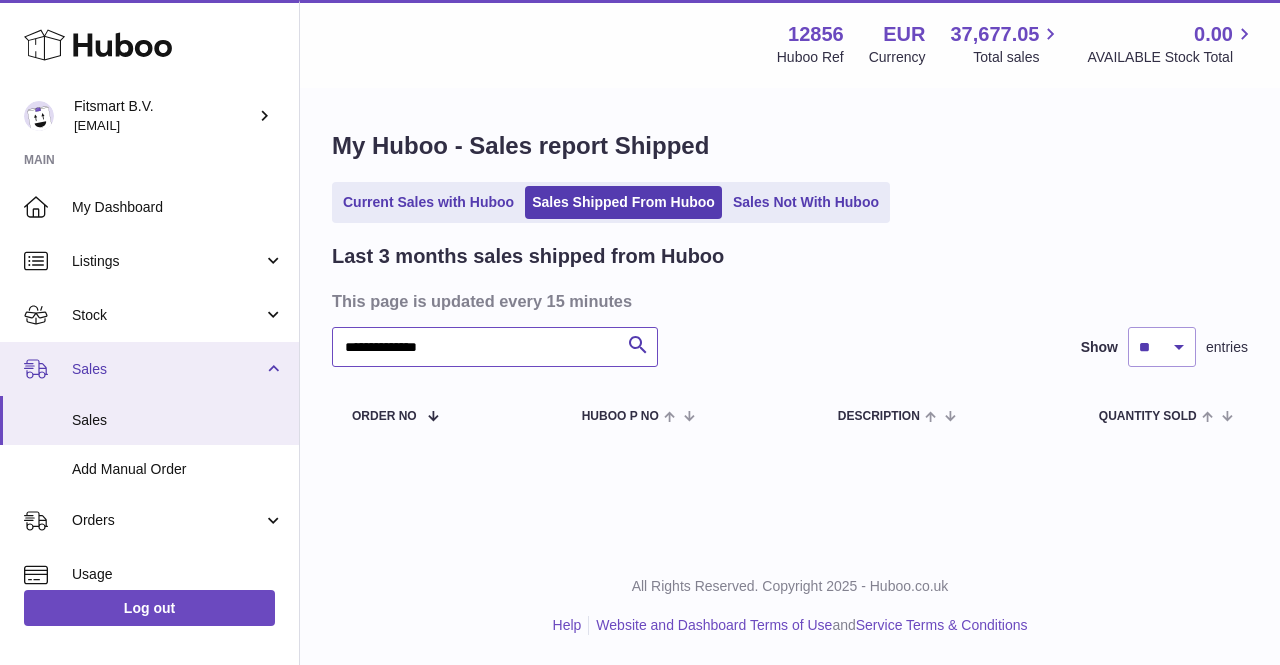 drag, startPoint x: 521, startPoint y: 361, endPoint x: 212, endPoint y: 346, distance: 309.36386 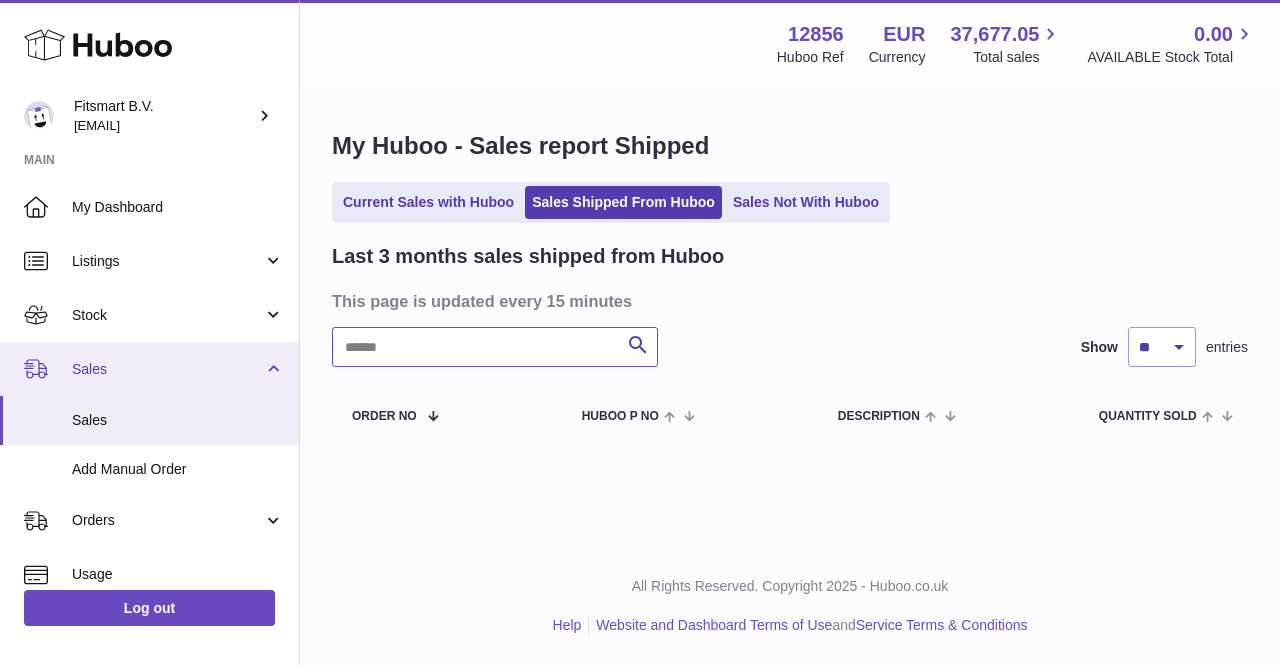 paste on "**********" 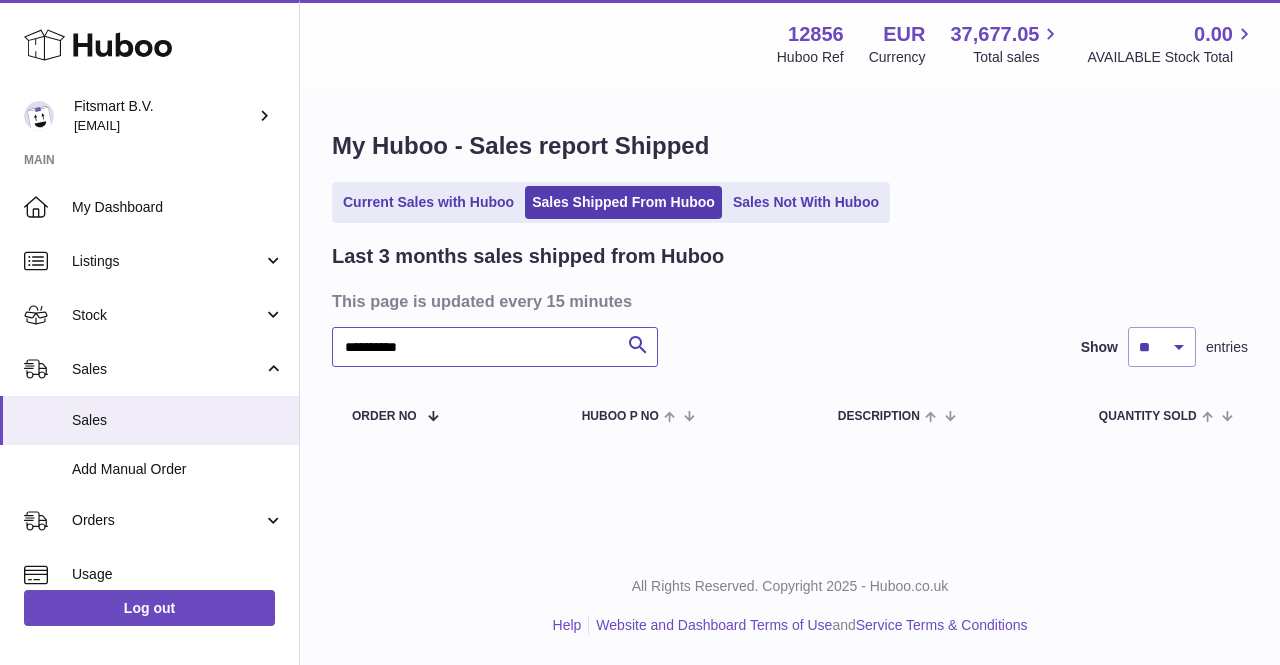 click on "**********" at bounding box center (495, 347) 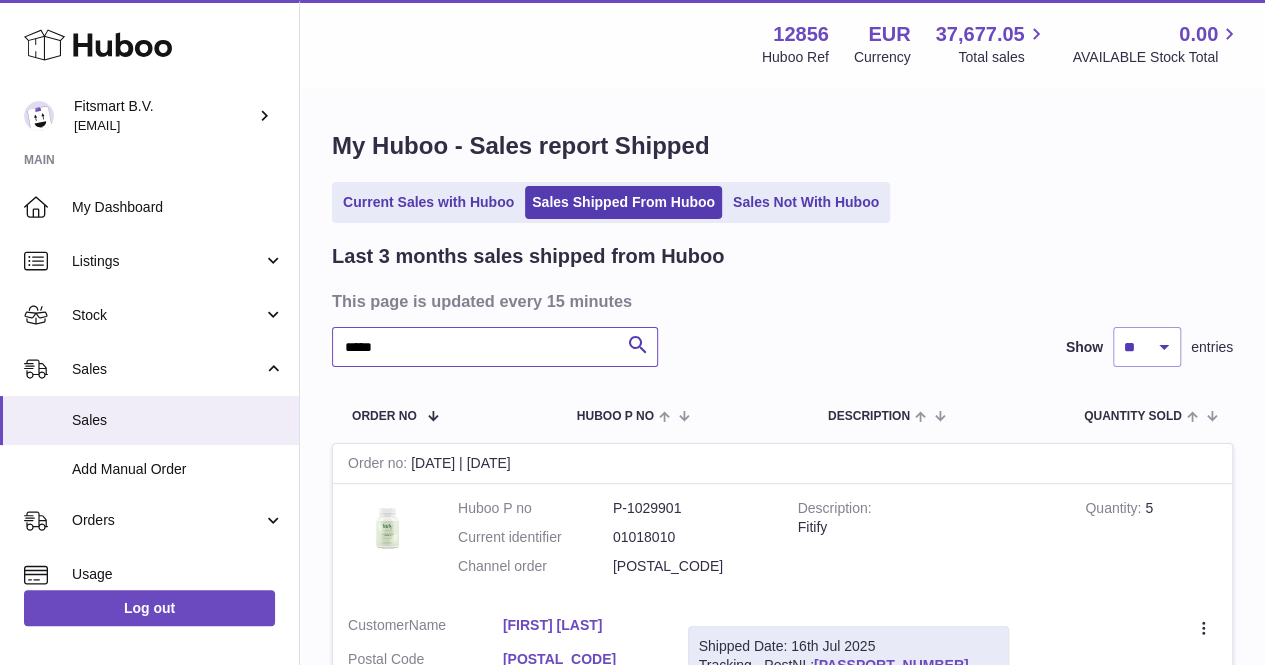 type on "*****" 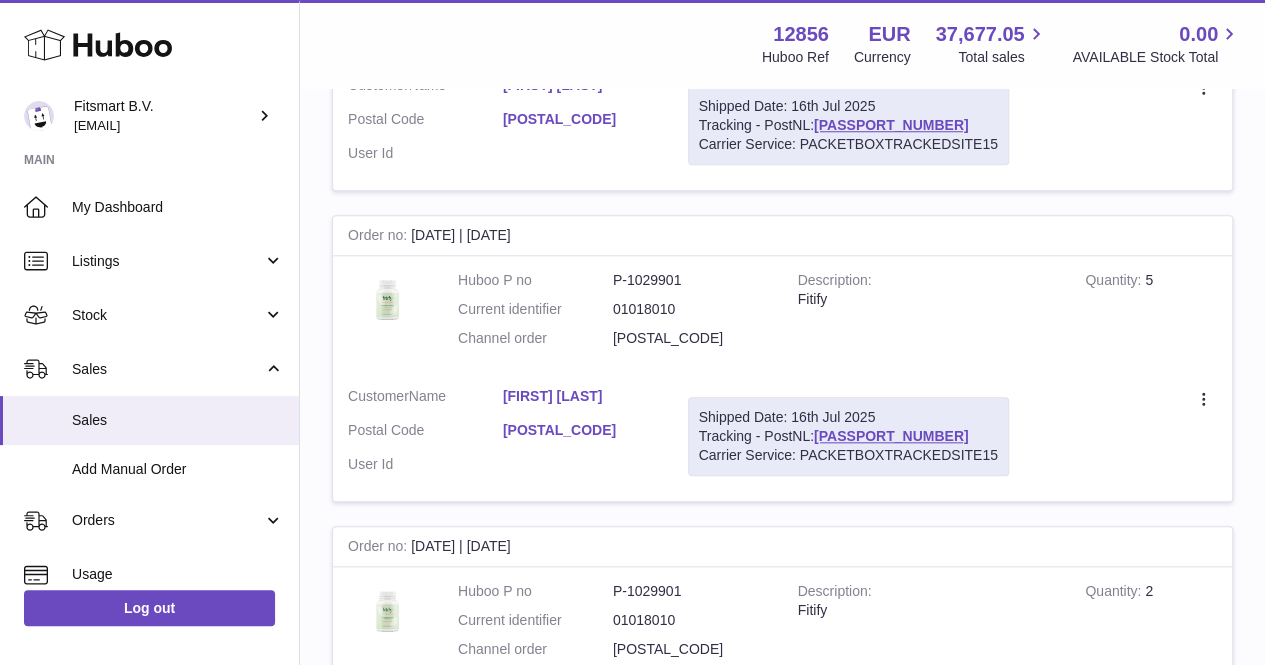 scroll, scrollTop: 818, scrollLeft: 0, axis: vertical 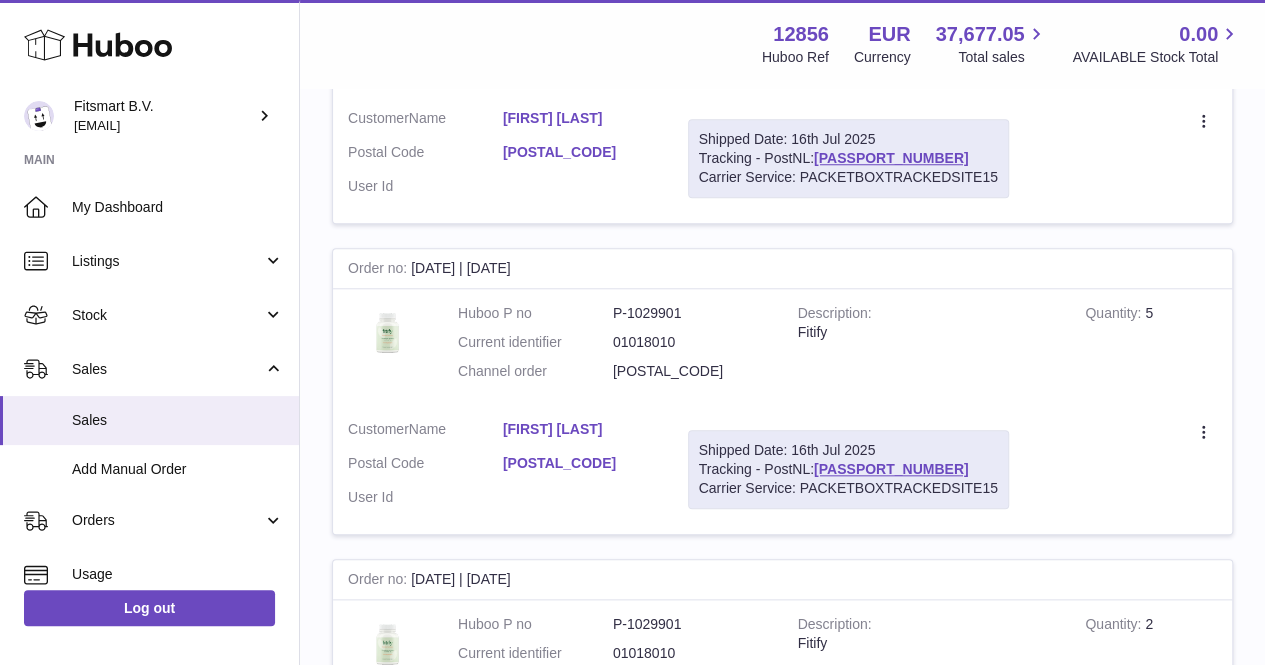 click on "[FIRST] [LAST]" at bounding box center [580, 429] 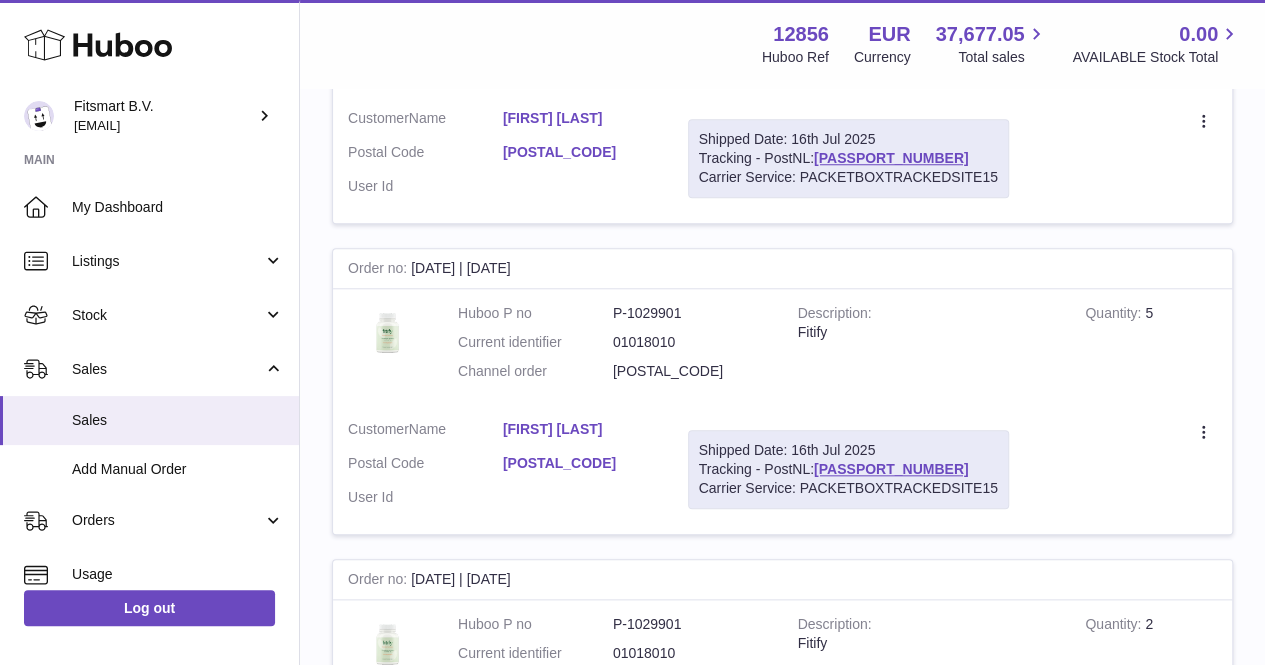 click at bounding box center [632, 332] 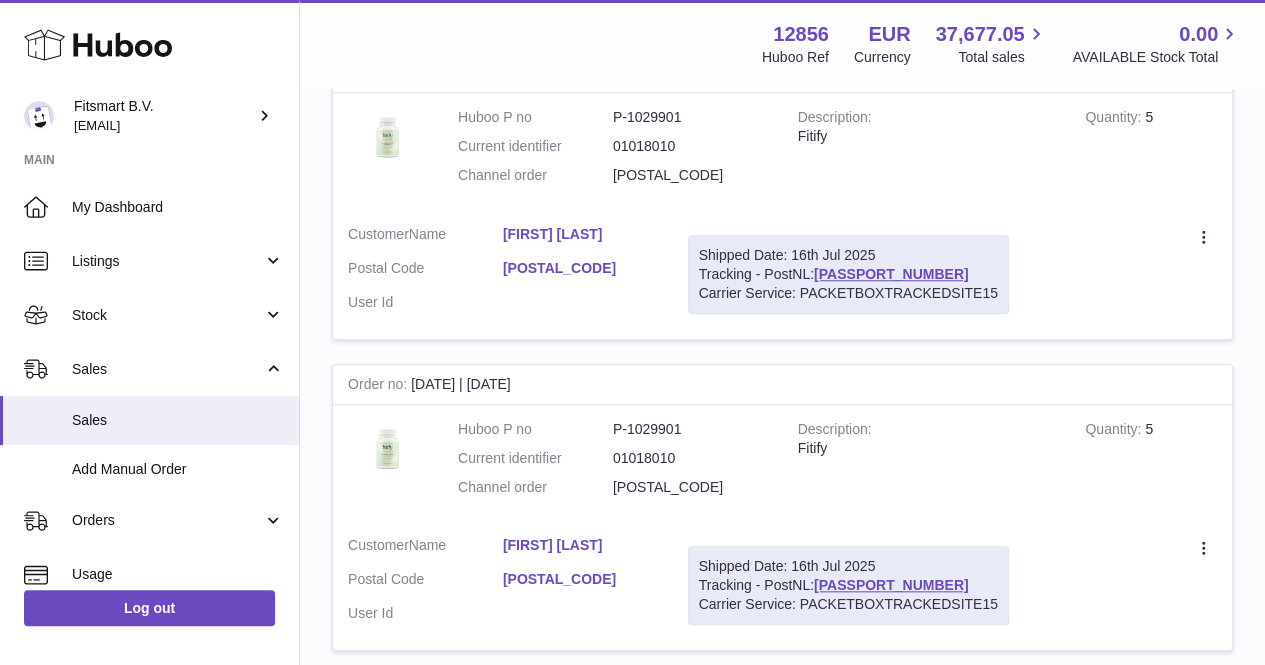 scroll, scrollTop: 0, scrollLeft: 0, axis: both 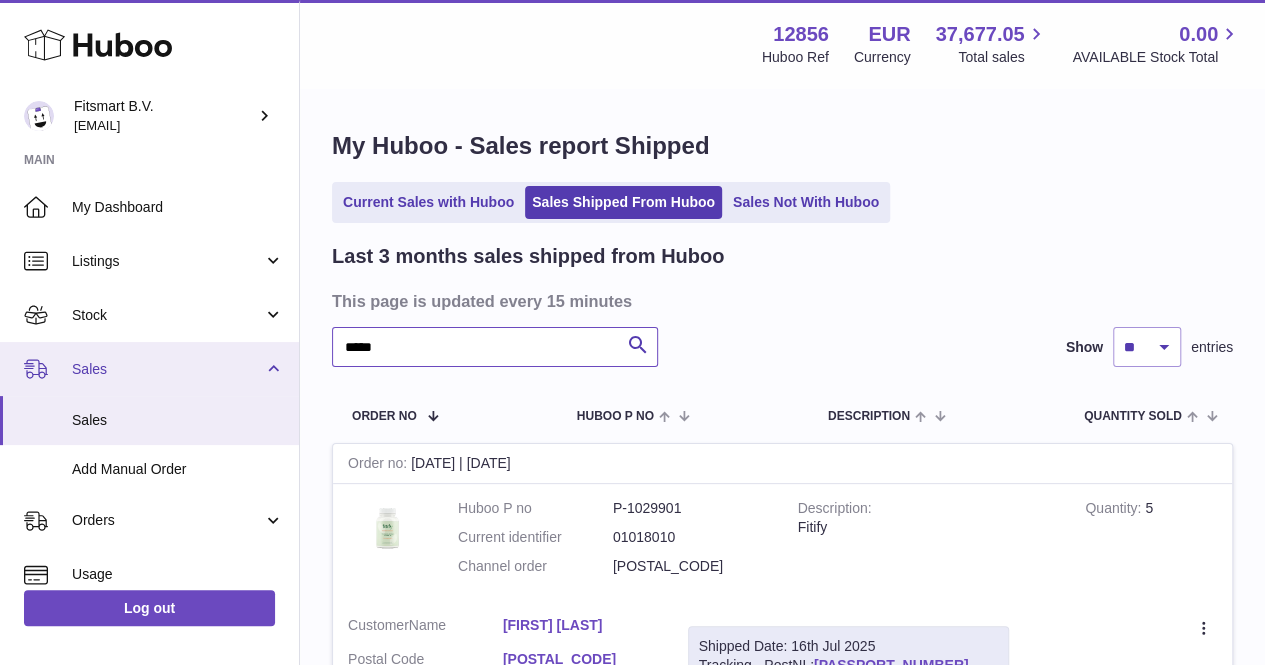 drag, startPoint x: 412, startPoint y: 340, endPoint x: 236, endPoint y: 363, distance: 177.49648 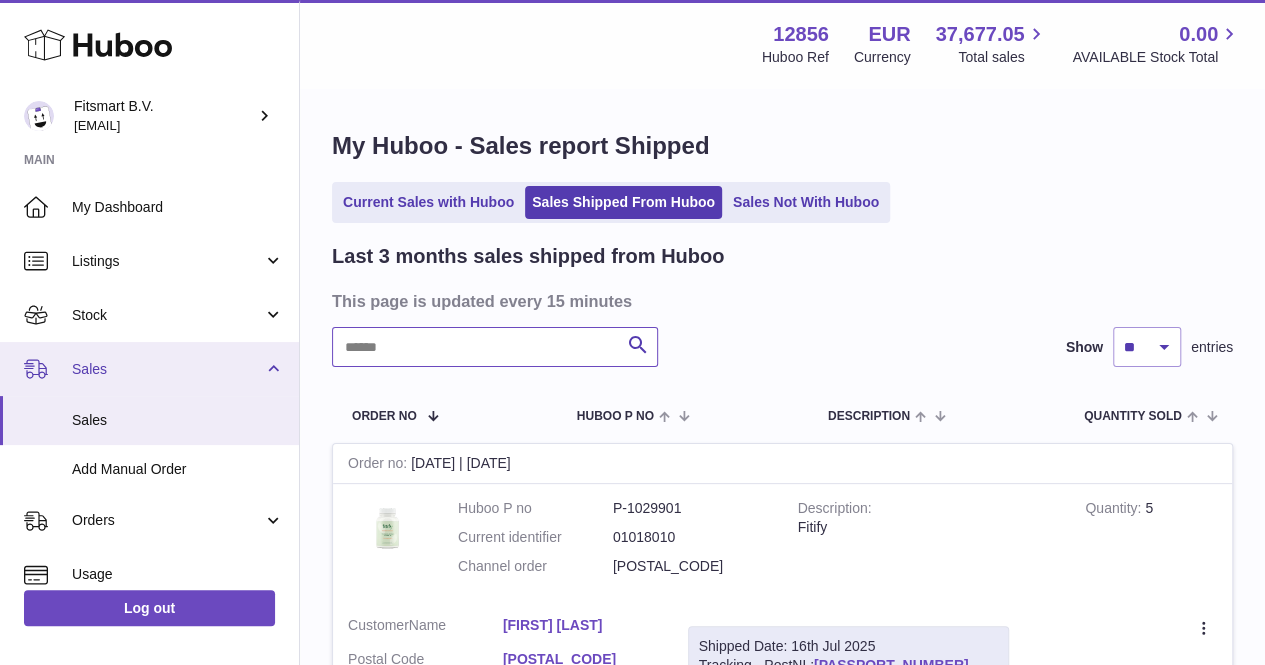 paste on "**********" 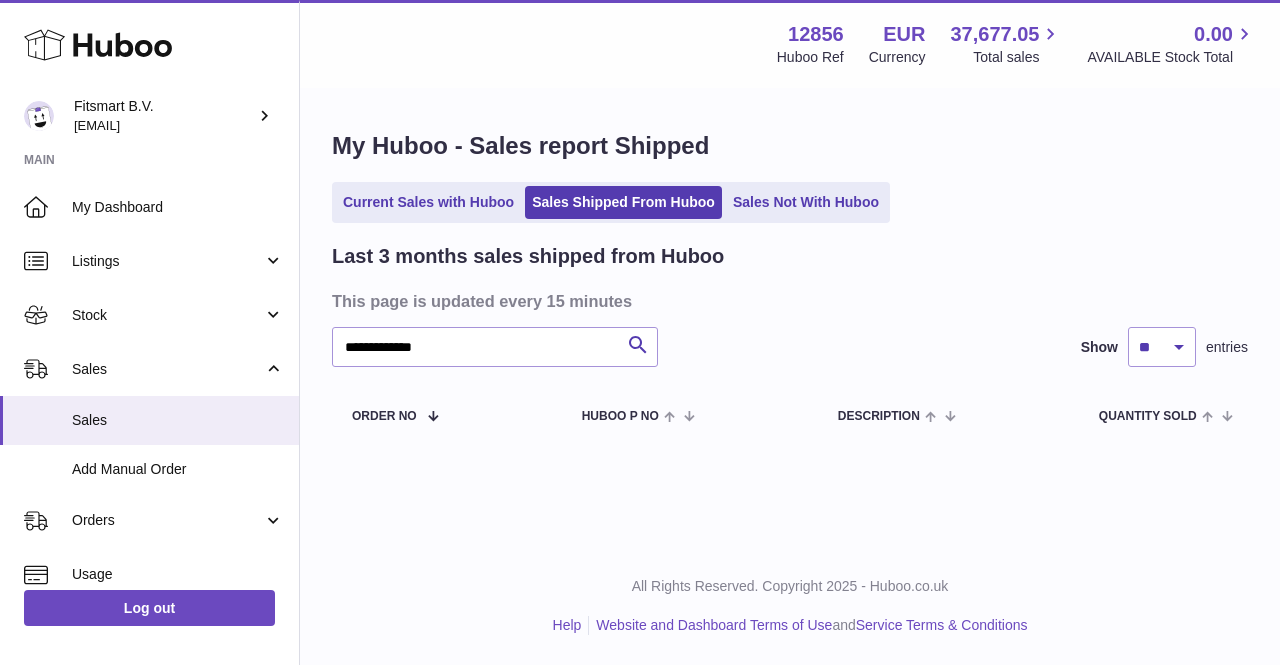 drag, startPoint x: 520, startPoint y: 325, endPoint x: 396, endPoint y: 339, distance: 124.78782 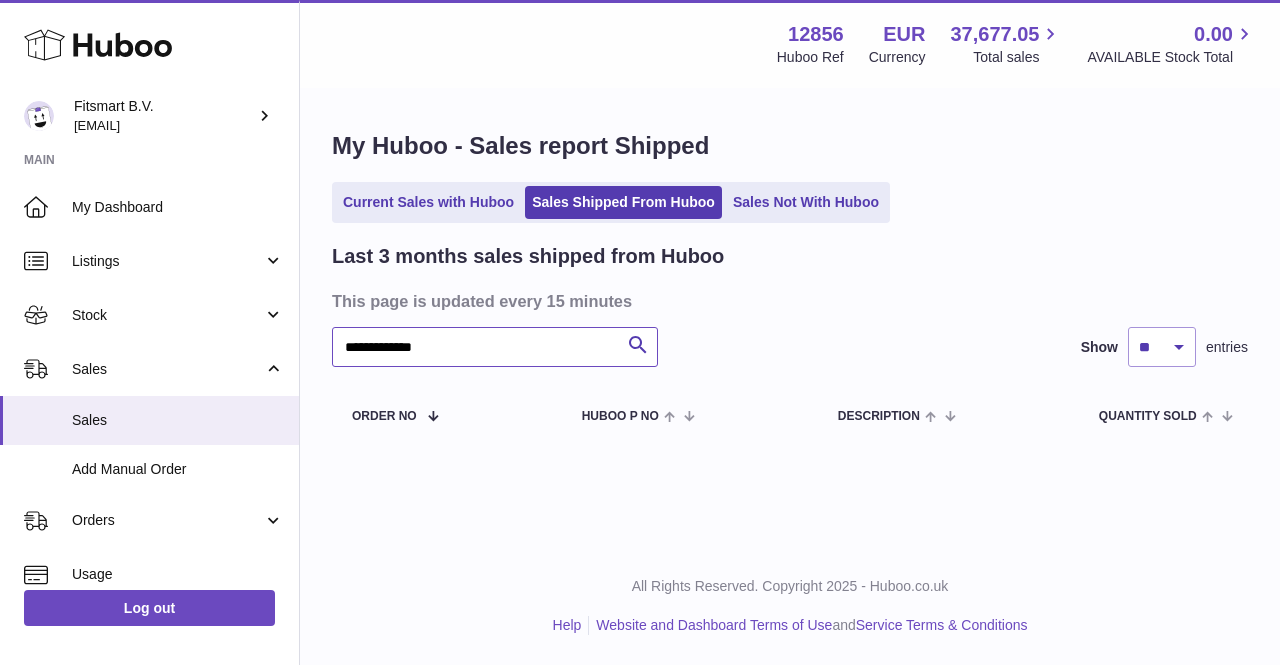drag, startPoint x: 396, startPoint y: 339, endPoint x: 479, endPoint y: 353, distance: 84.17244 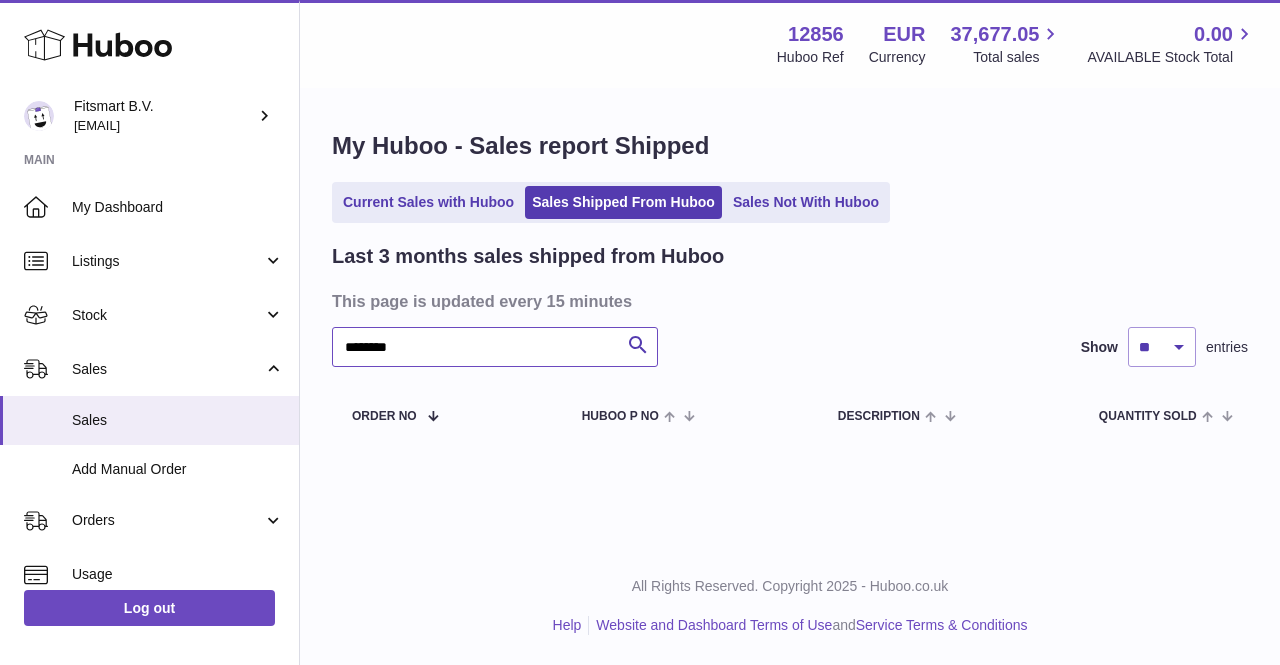 type on "*******" 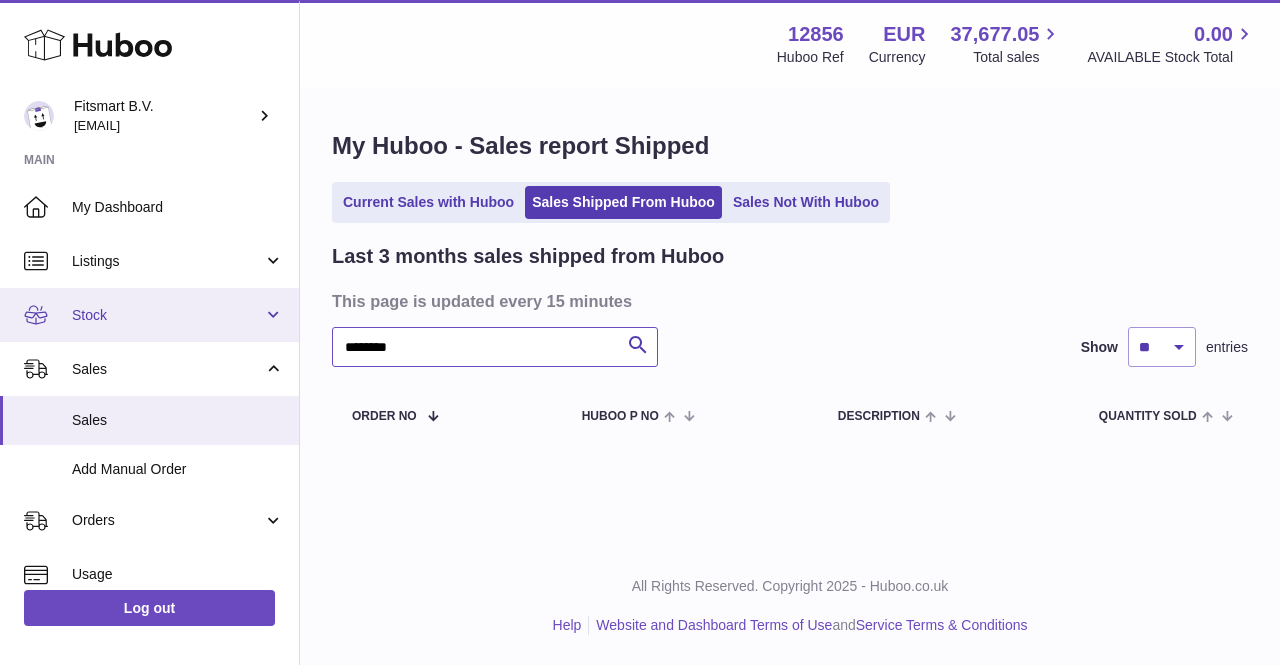drag, startPoint x: 458, startPoint y: 338, endPoint x: 281, endPoint y: 333, distance: 177.0706 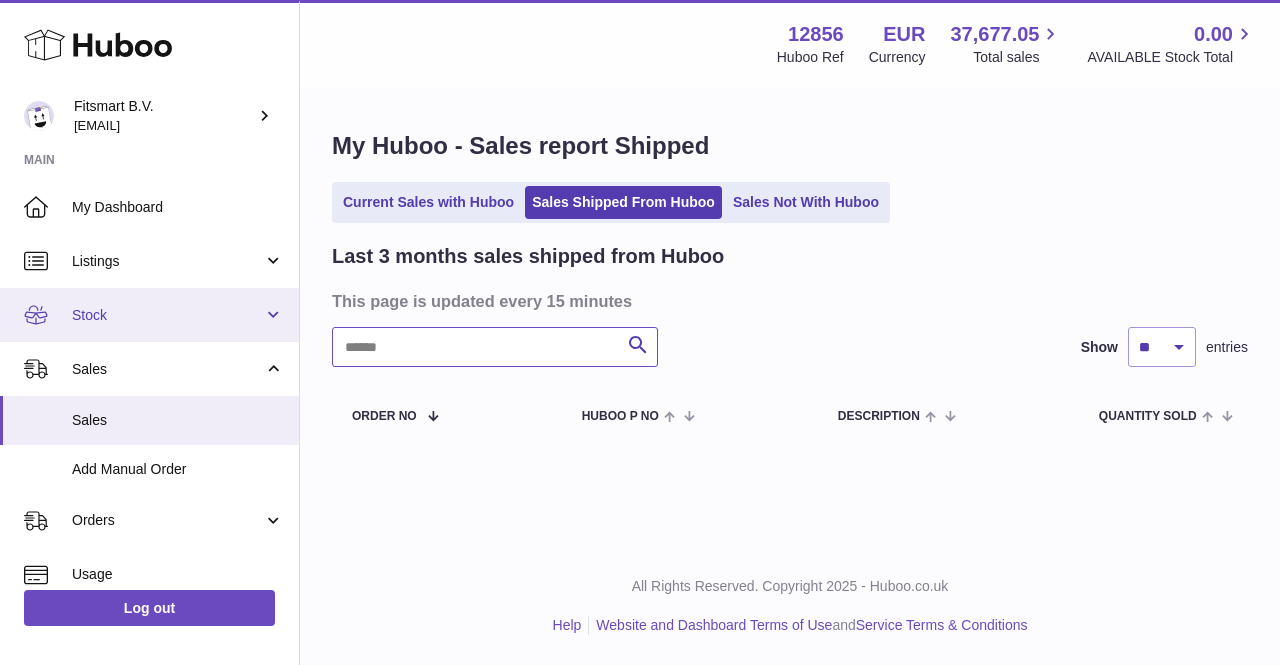 paste on "*******" 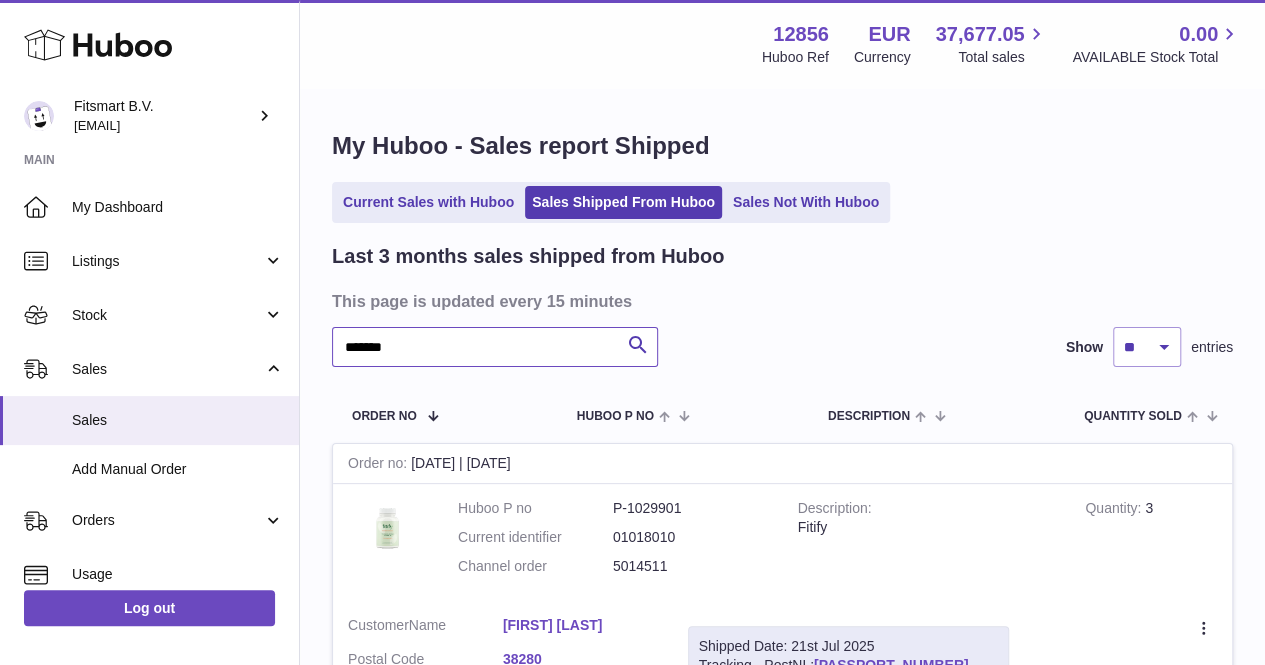 scroll, scrollTop: 146, scrollLeft: 0, axis: vertical 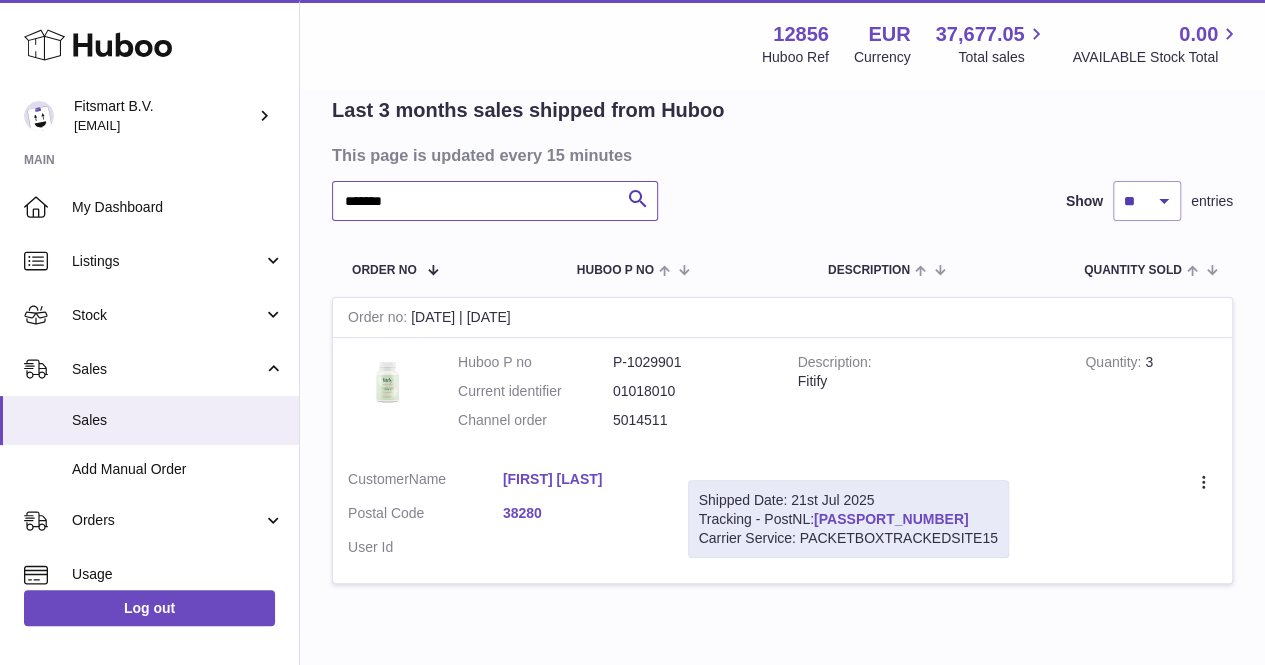 type on "*******" 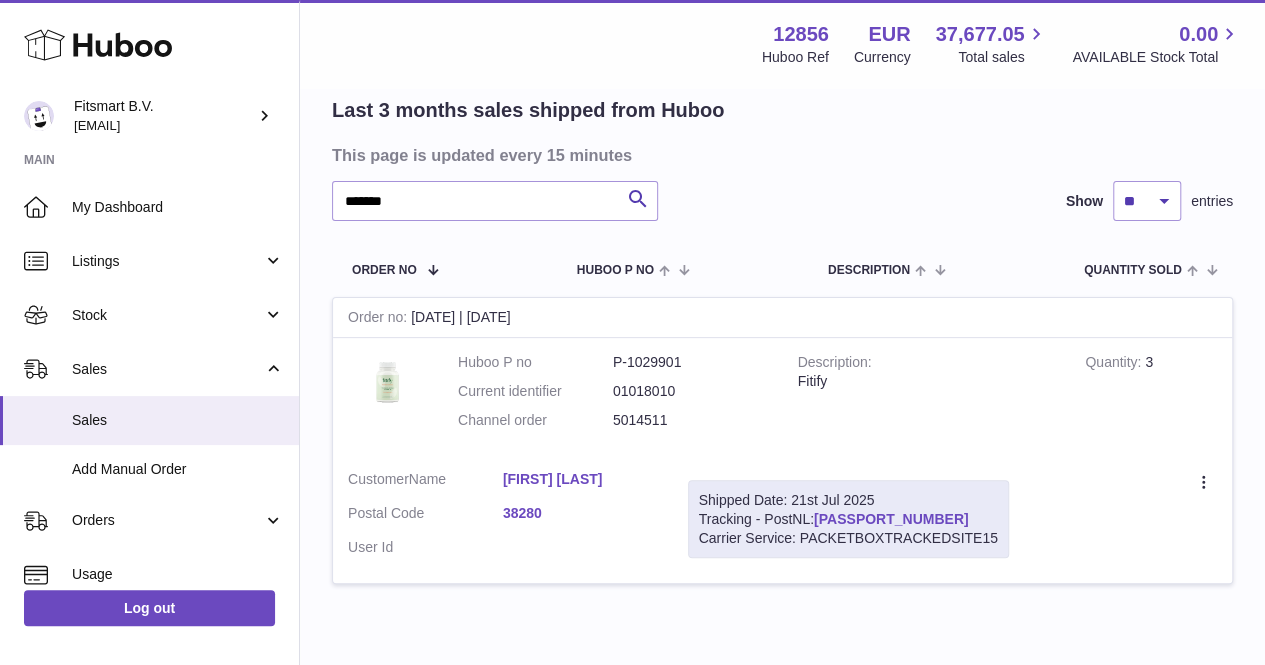 click on "[PASSPORT_NUMBER]" at bounding box center (891, 519) 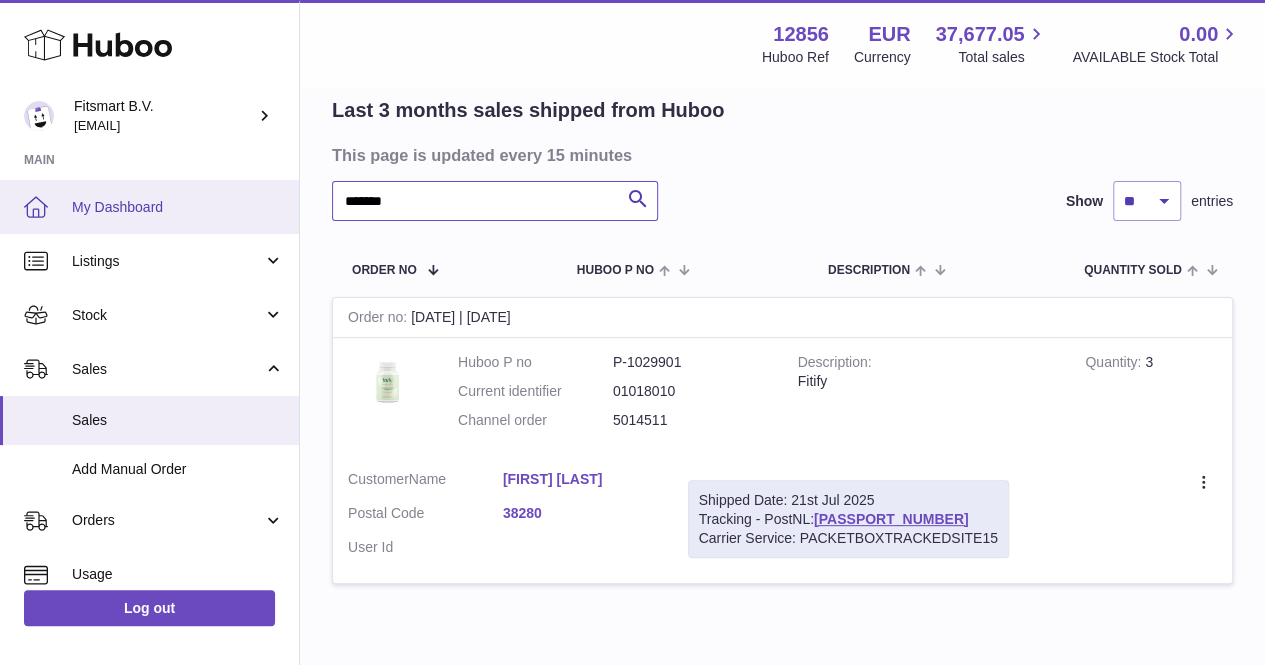 drag, startPoint x: 462, startPoint y: 205, endPoint x: 289, endPoint y: 202, distance: 173.02602 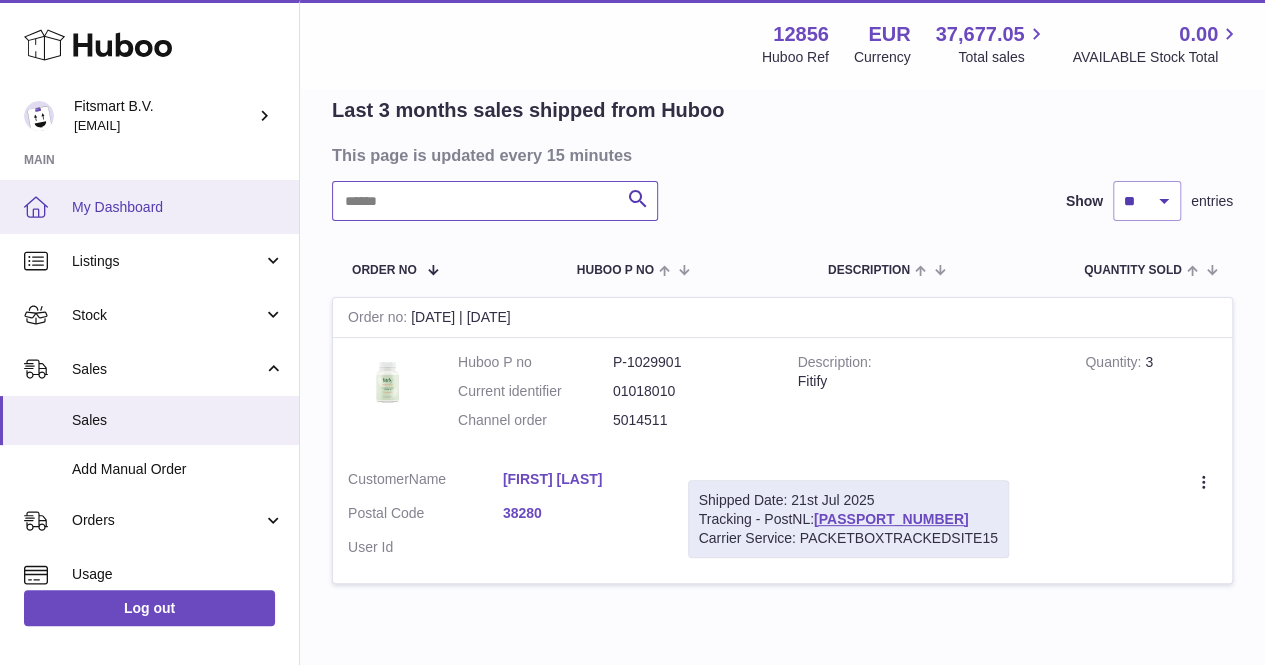 paste on "*******" 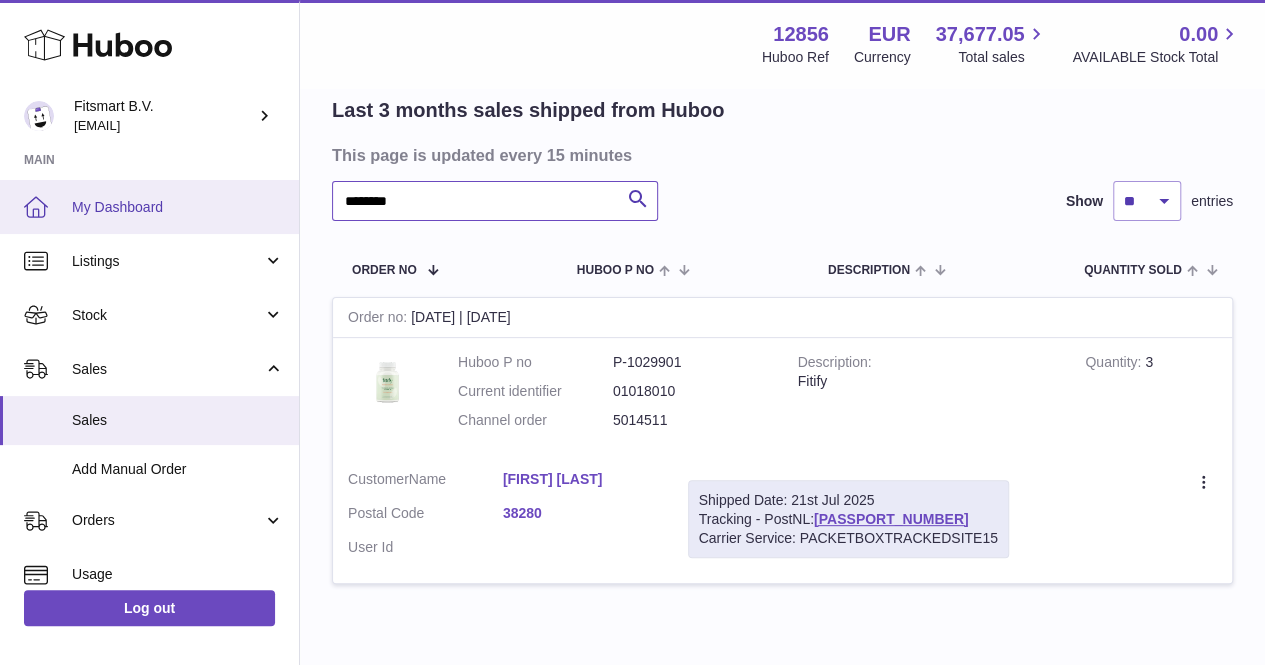 type on "*******" 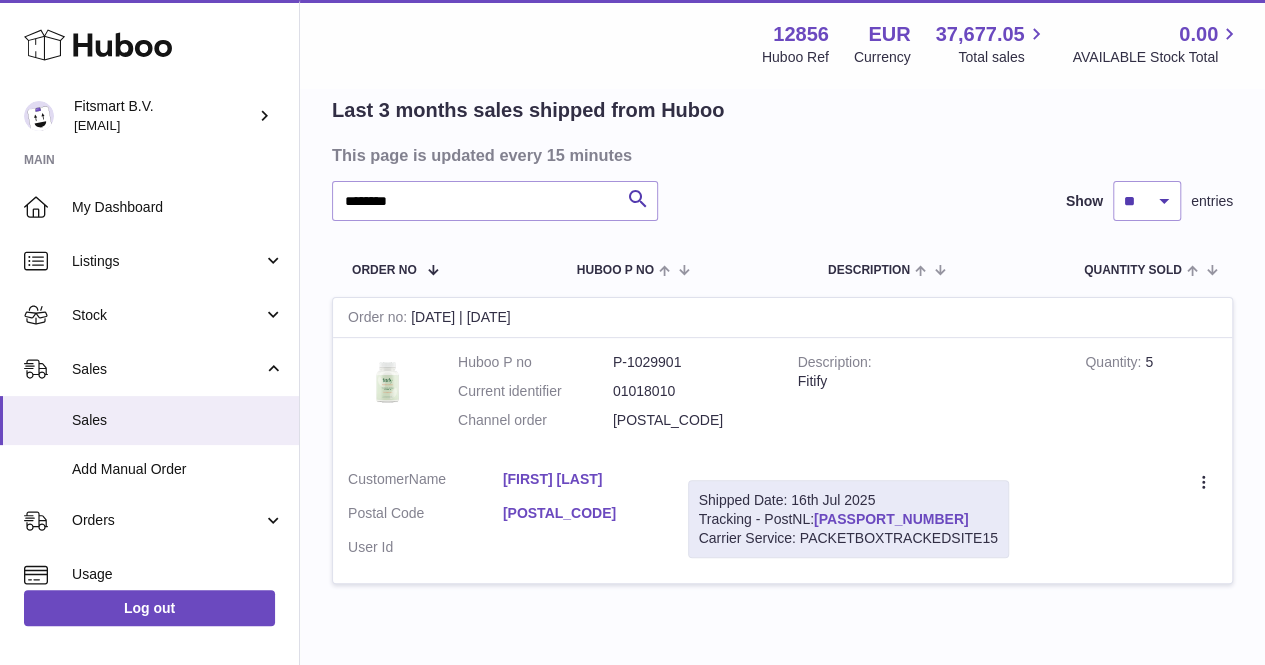 click on "[PASSPORT_NUMBER]" at bounding box center [891, 519] 